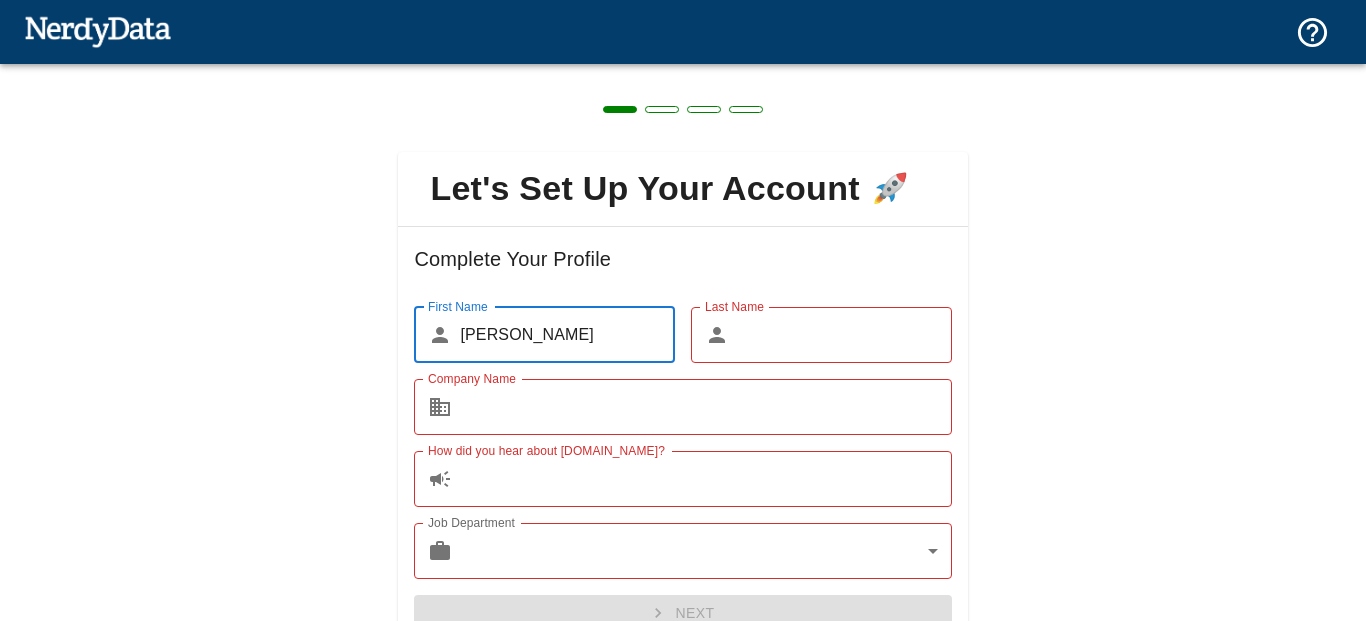 scroll, scrollTop: 0, scrollLeft: 0, axis: both 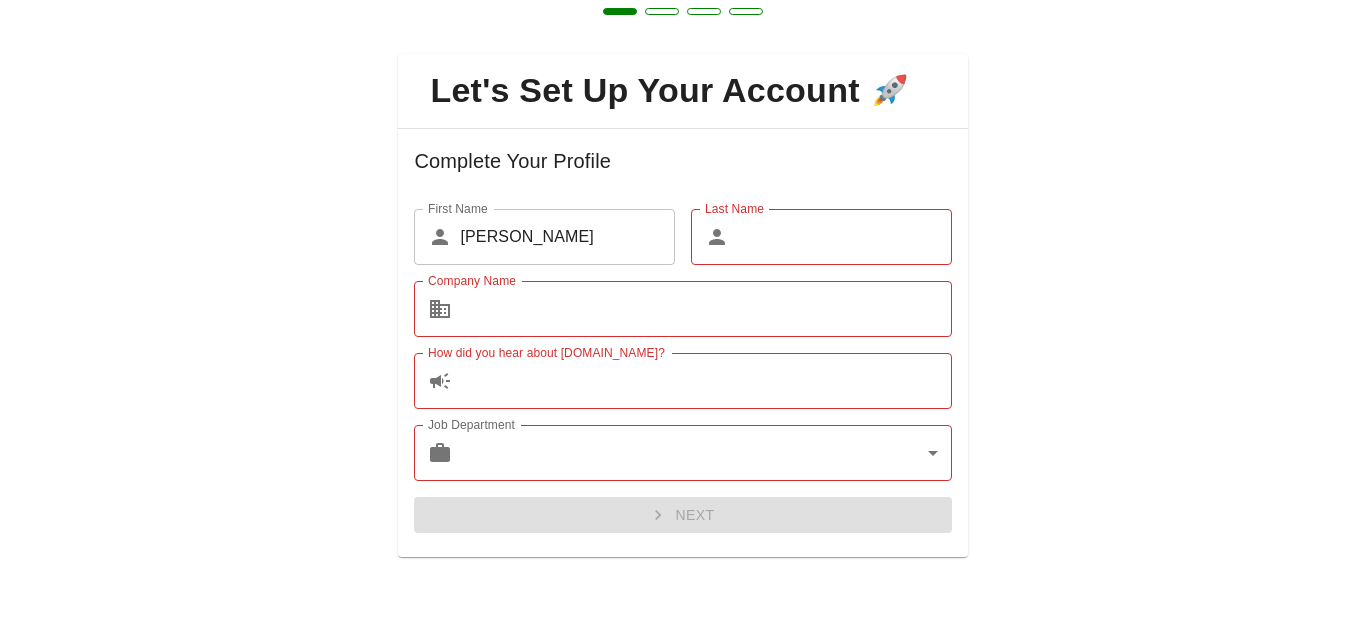 click on "Company Name" at bounding box center [705, 309] 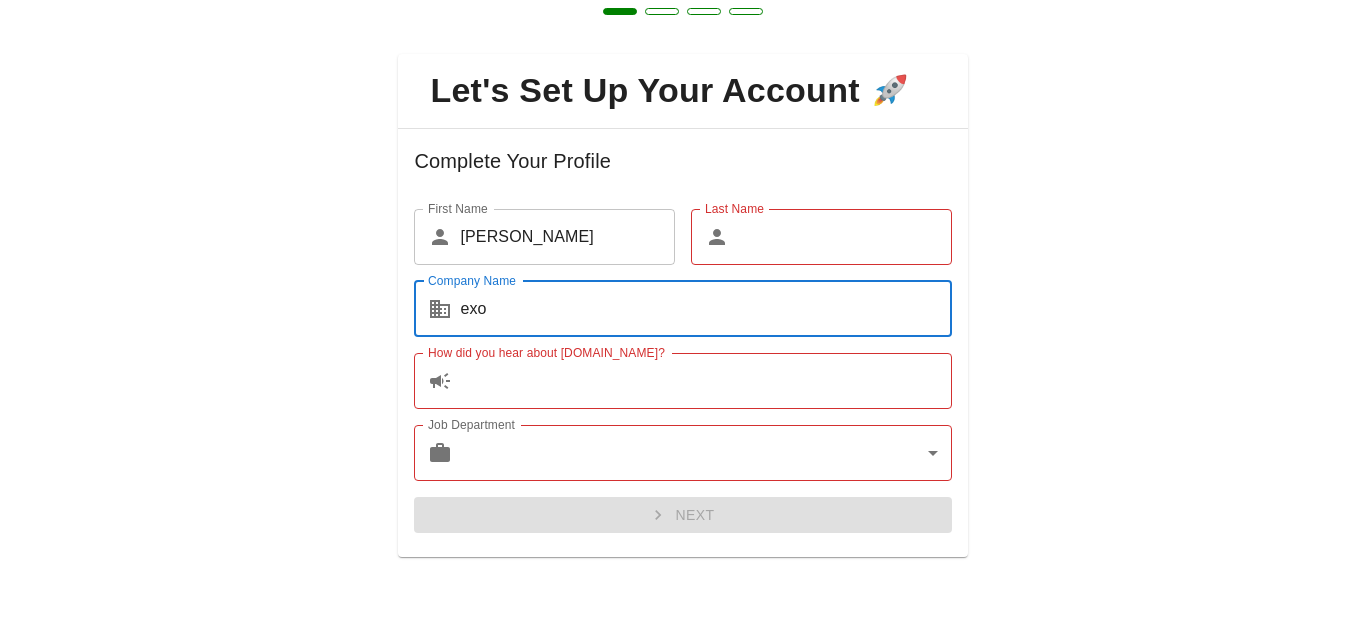 type on "exo" 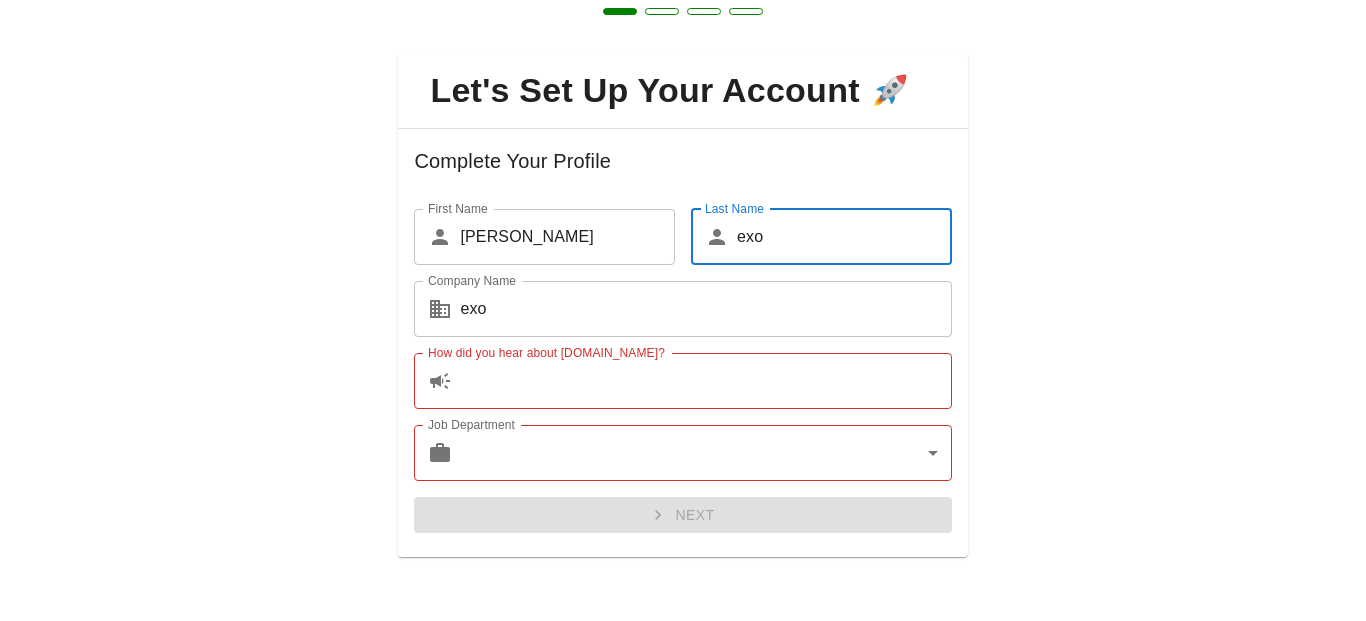 type on "exo" 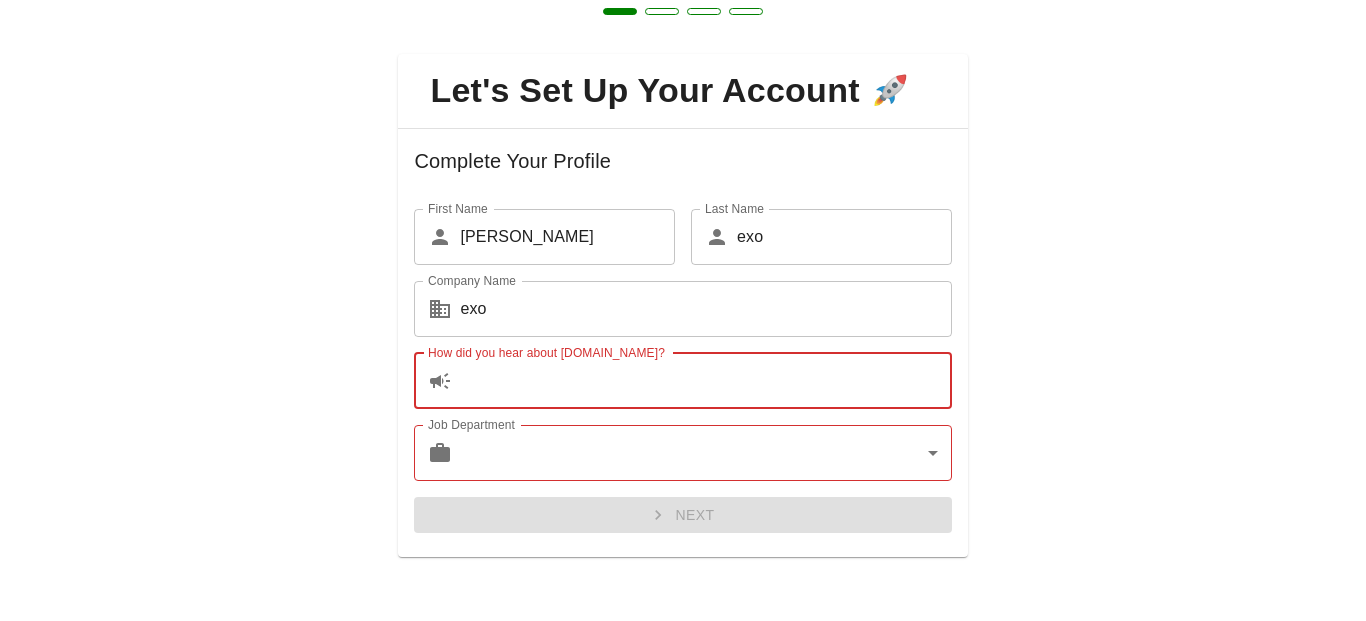 click on "How did you hear about [DOMAIN_NAME]?" at bounding box center (705, 381) 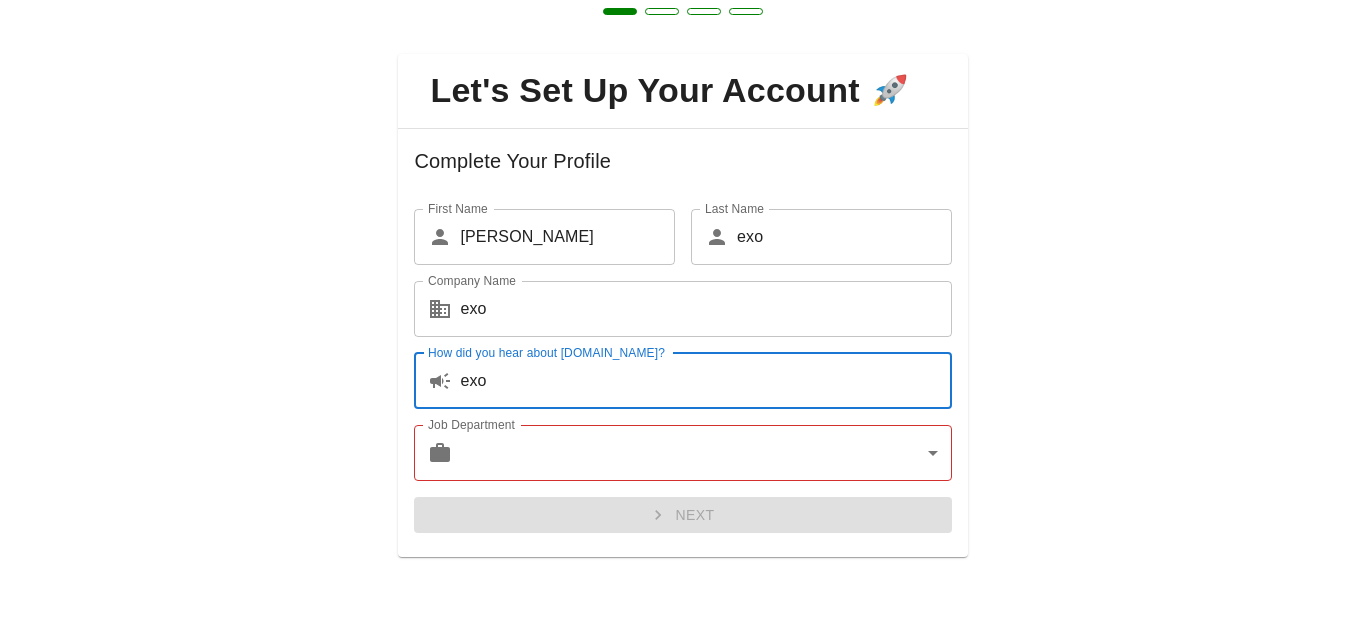 type on "exo" 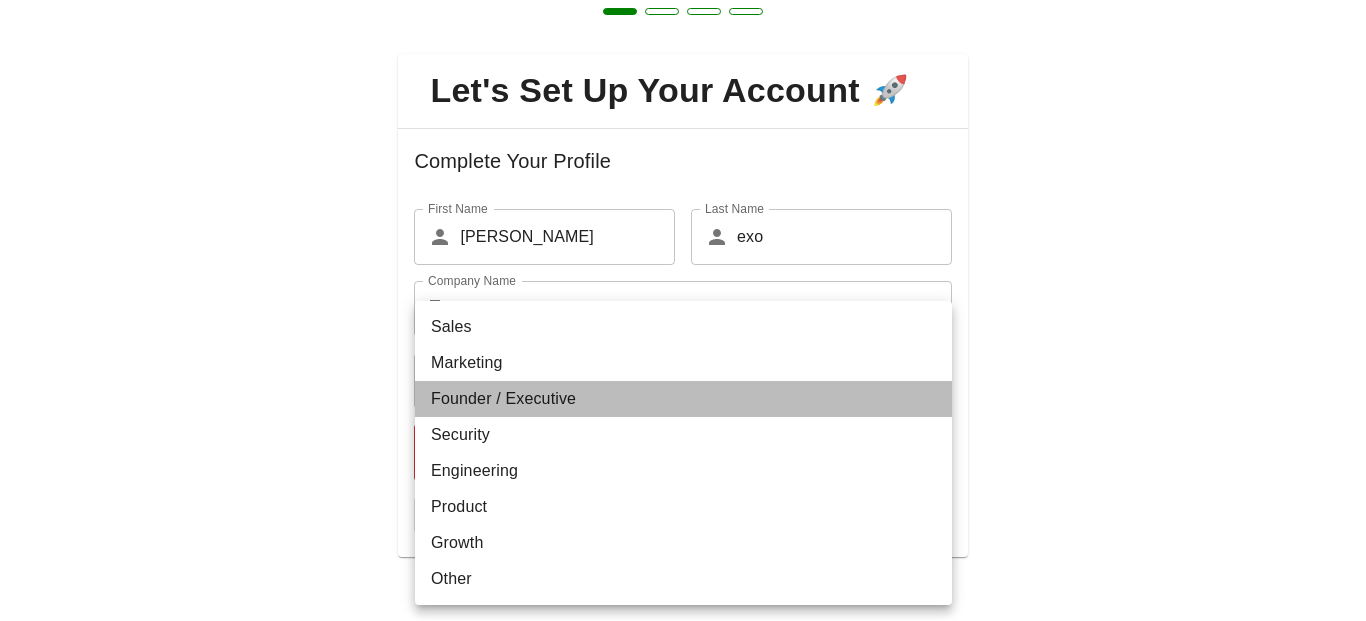 click on "Founder / Executive" at bounding box center [683, 399] 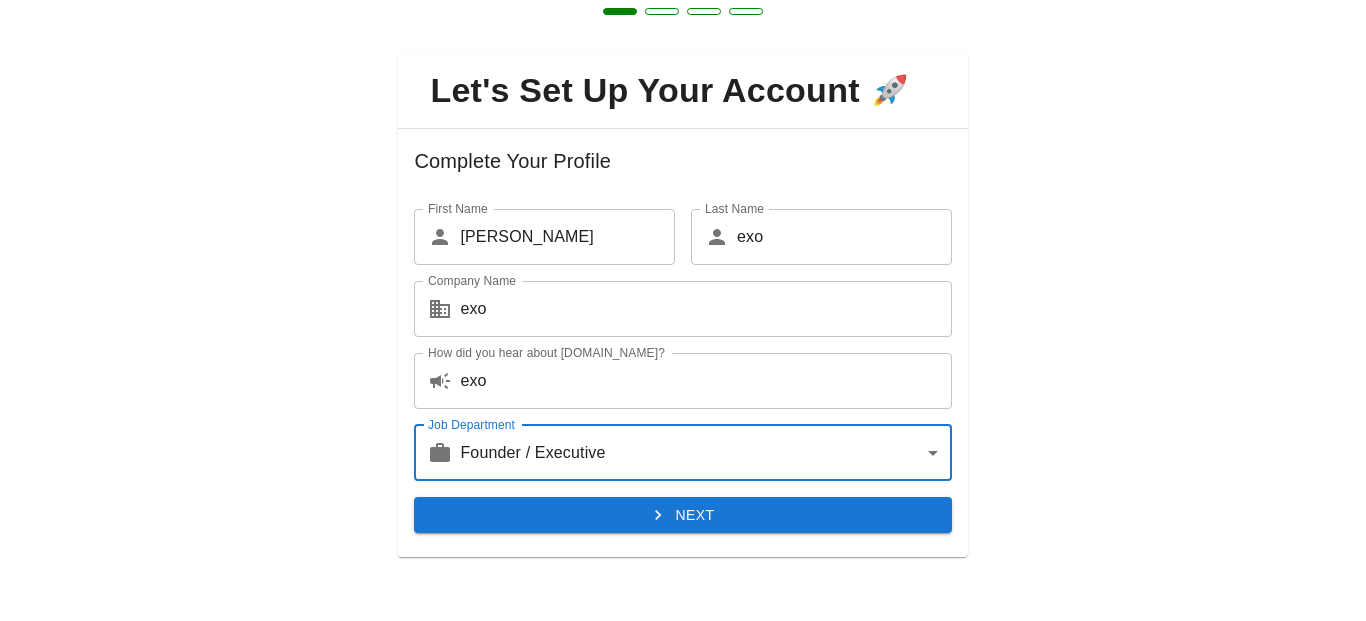 click on "Next" at bounding box center [682, 515] 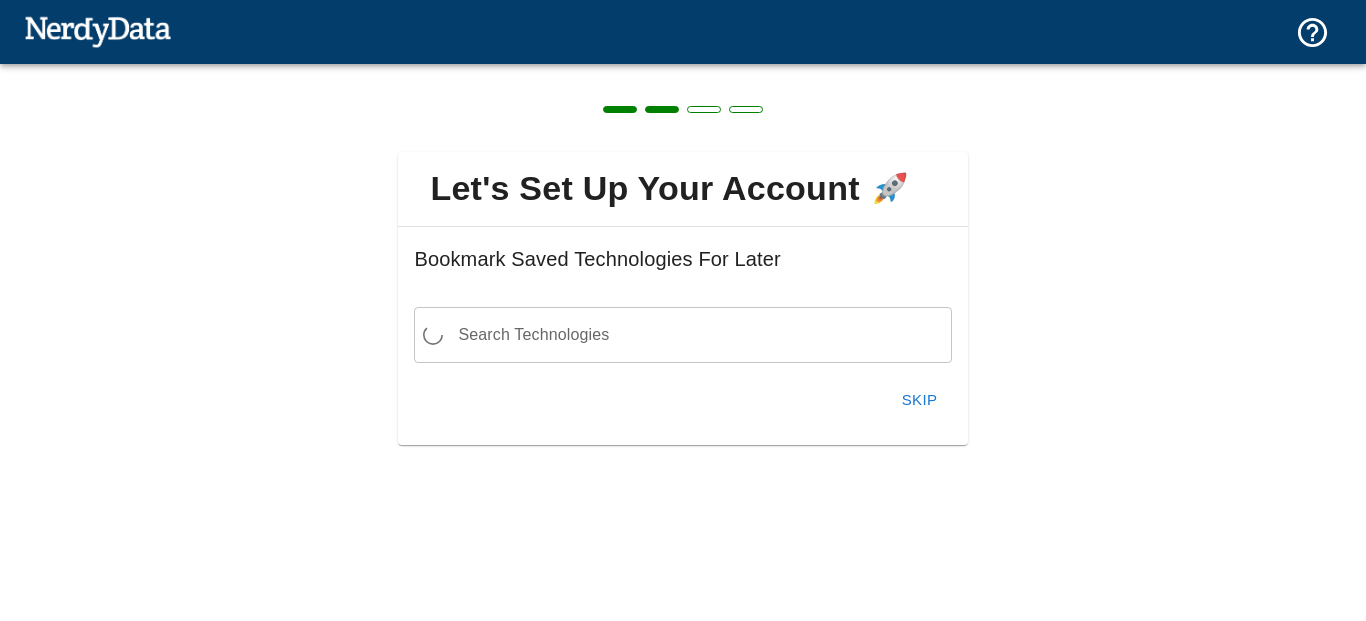 scroll, scrollTop: 0, scrollLeft: 0, axis: both 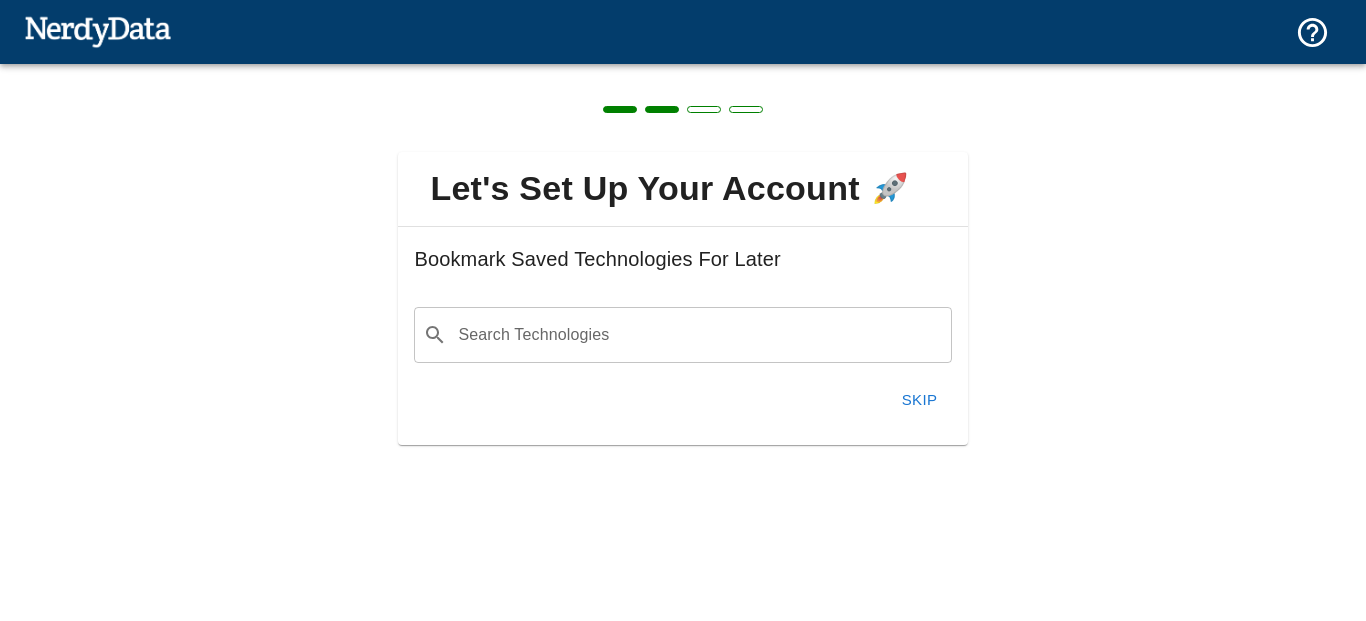 click on "Skip" at bounding box center (920, 400) 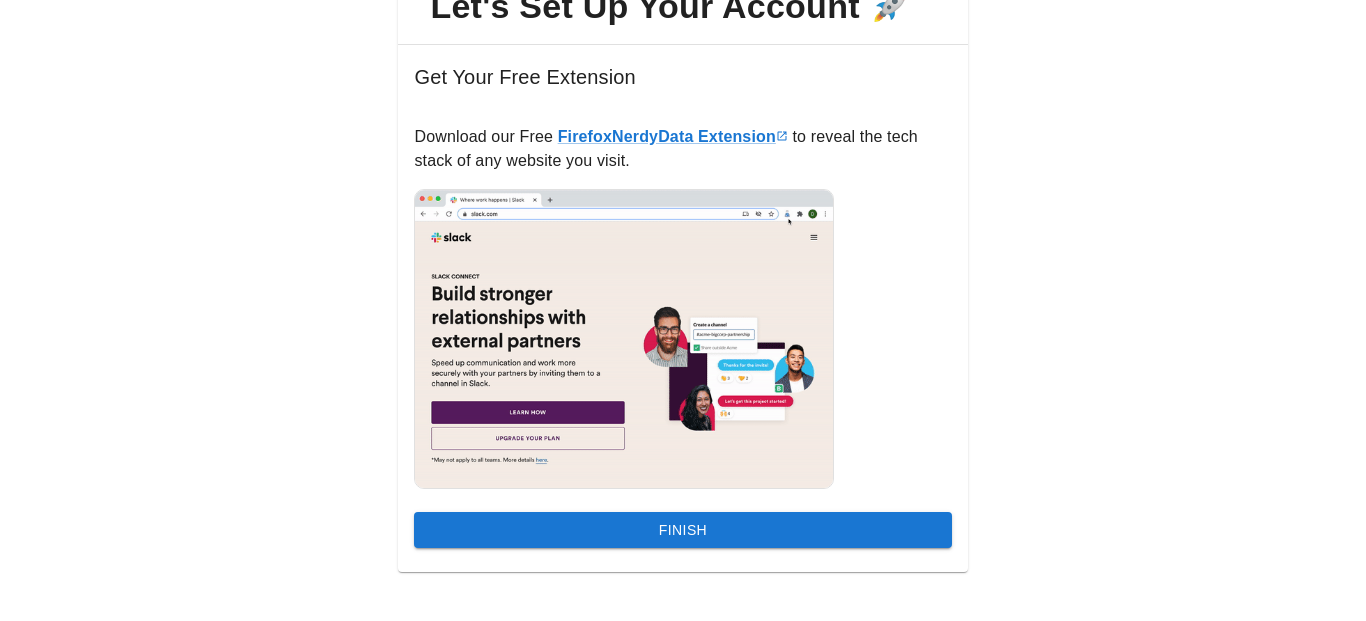 scroll, scrollTop: 197, scrollLeft: 0, axis: vertical 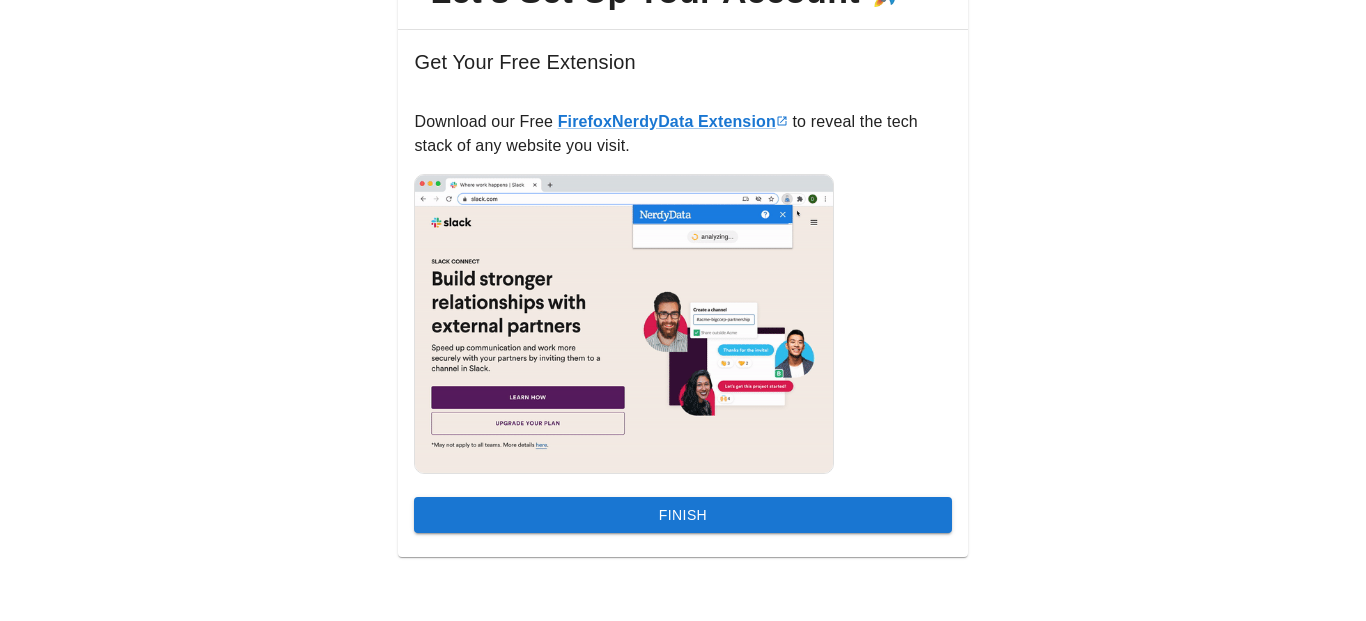 click on "Finish" at bounding box center [682, 515] 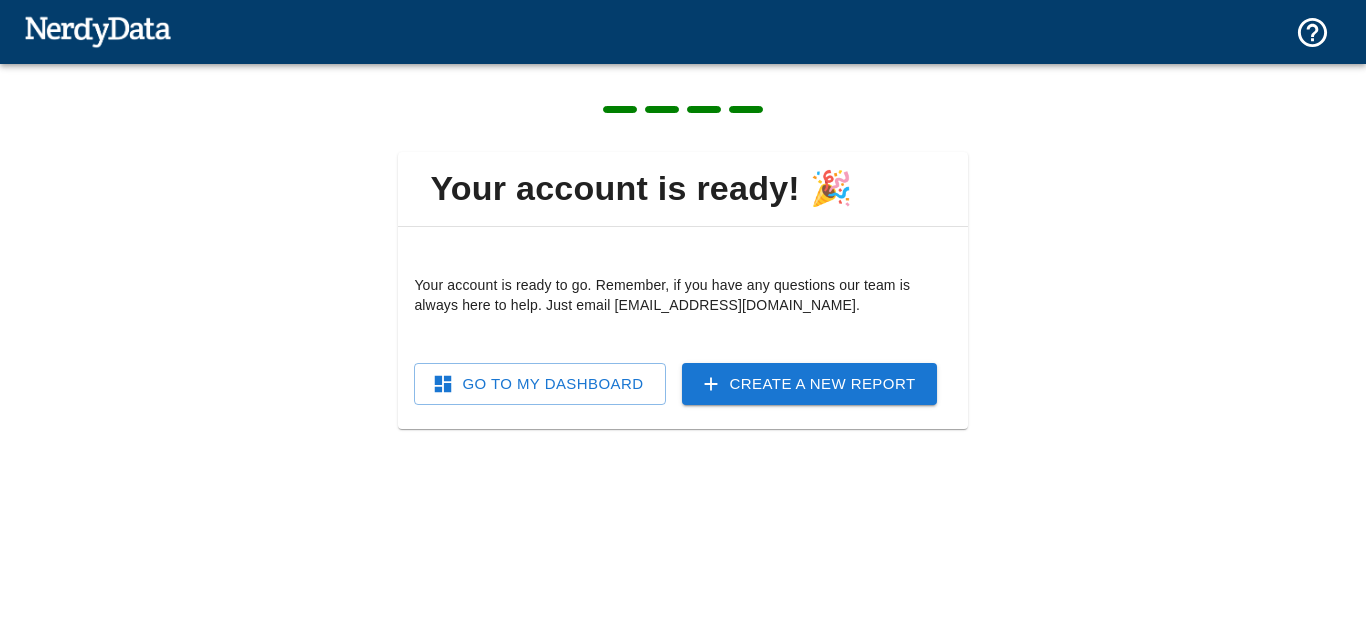 scroll, scrollTop: 0, scrollLeft: 0, axis: both 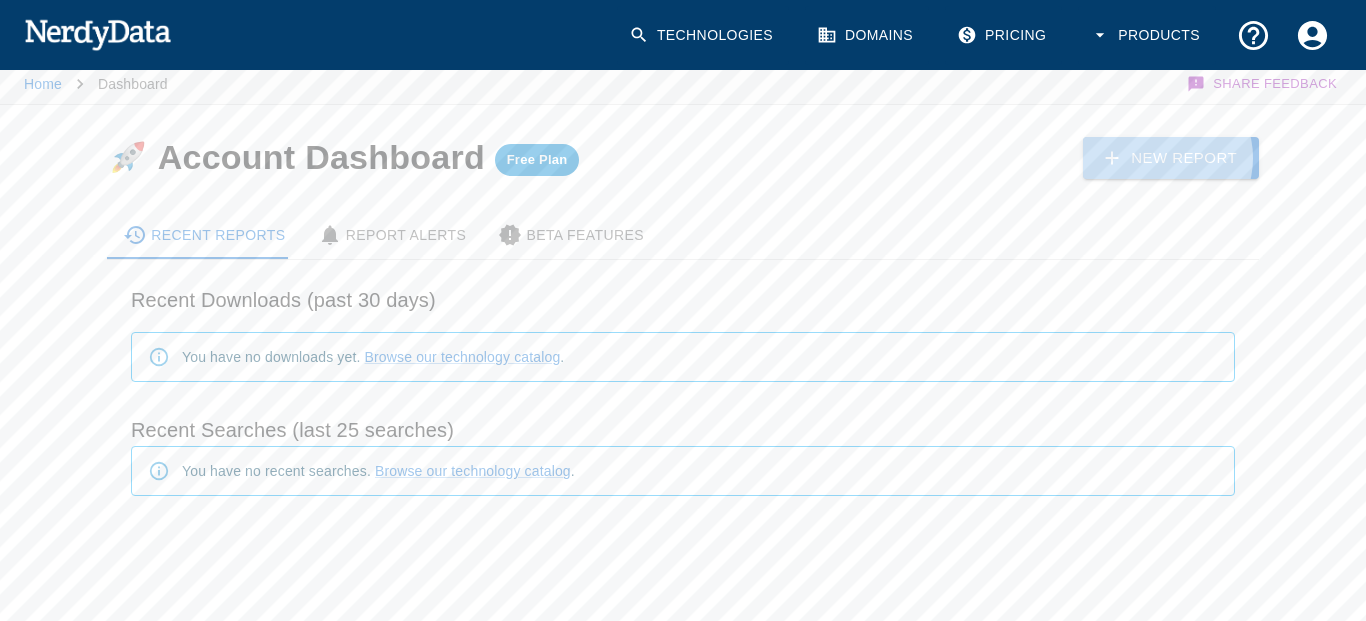 click on "New Report" at bounding box center (1171, 158) 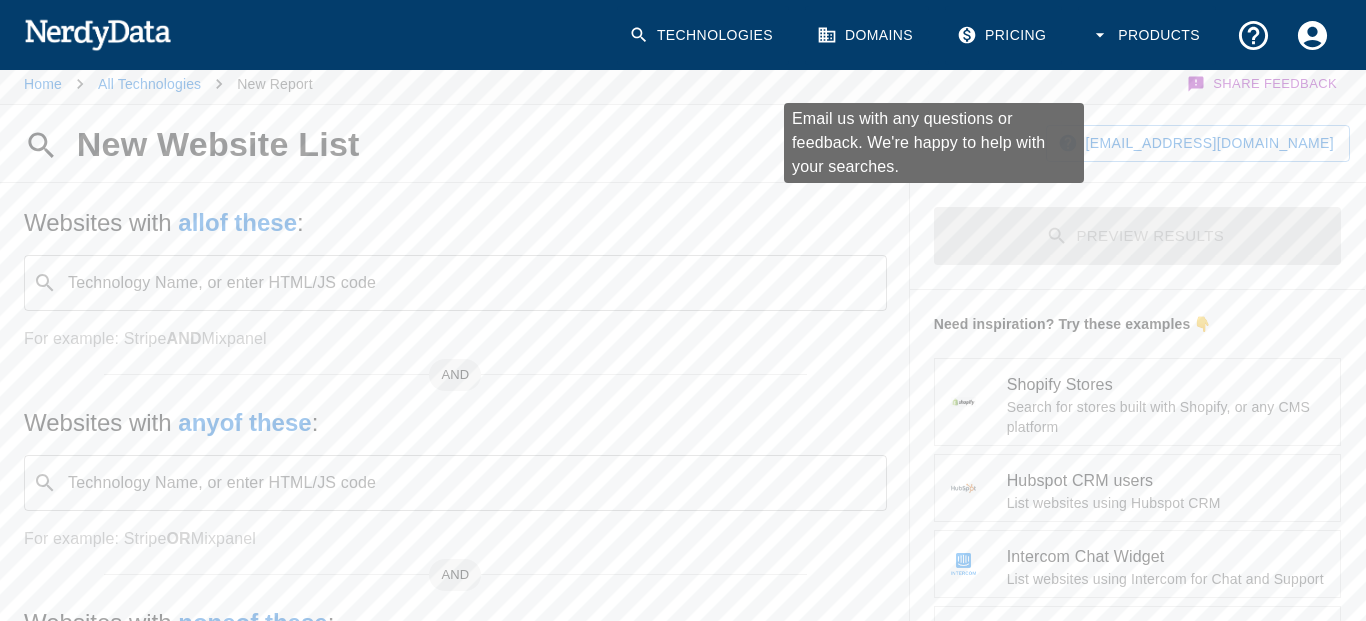 scroll, scrollTop: 0, scrollLeft: 0, axis: both 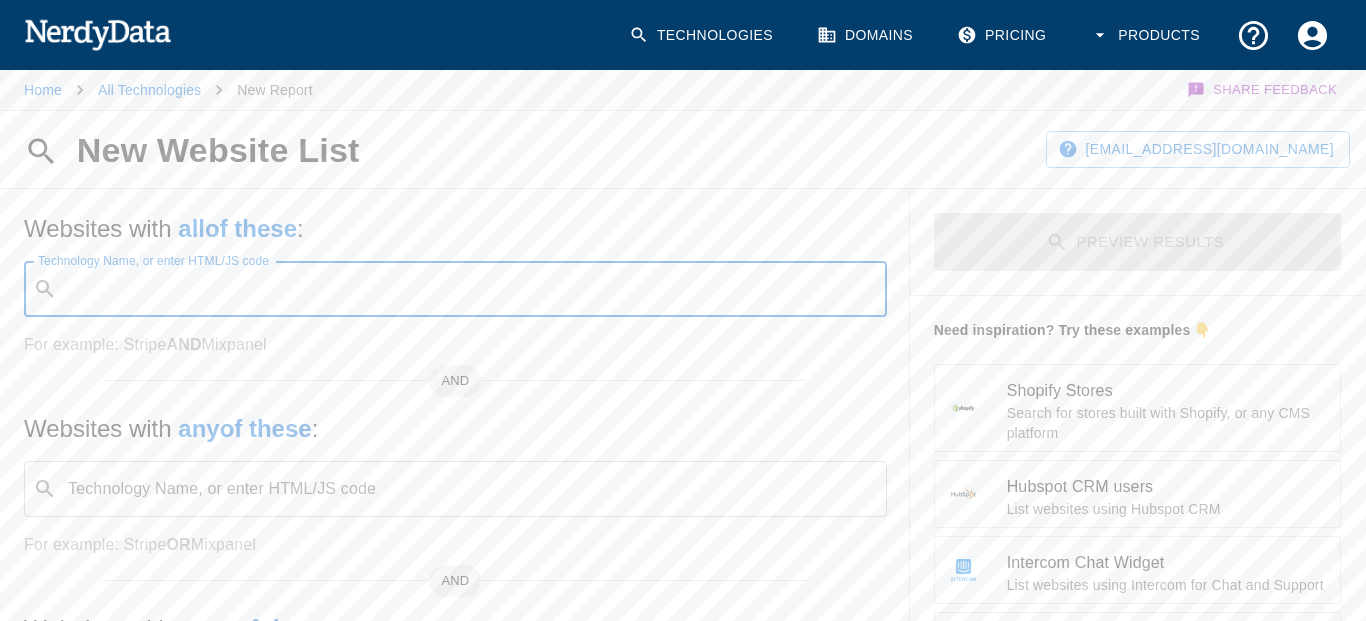 paste on "[URL][DOMAIN_NAME]" 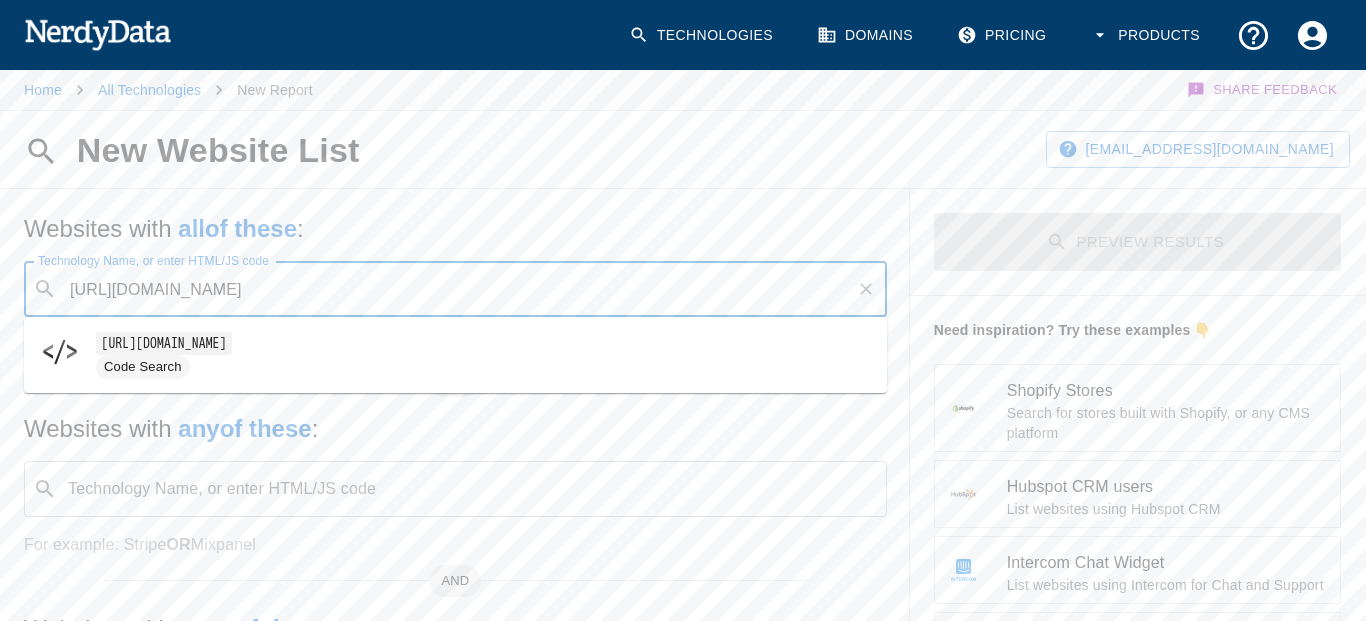 type on "[URL][DOMAIN_NAME]" 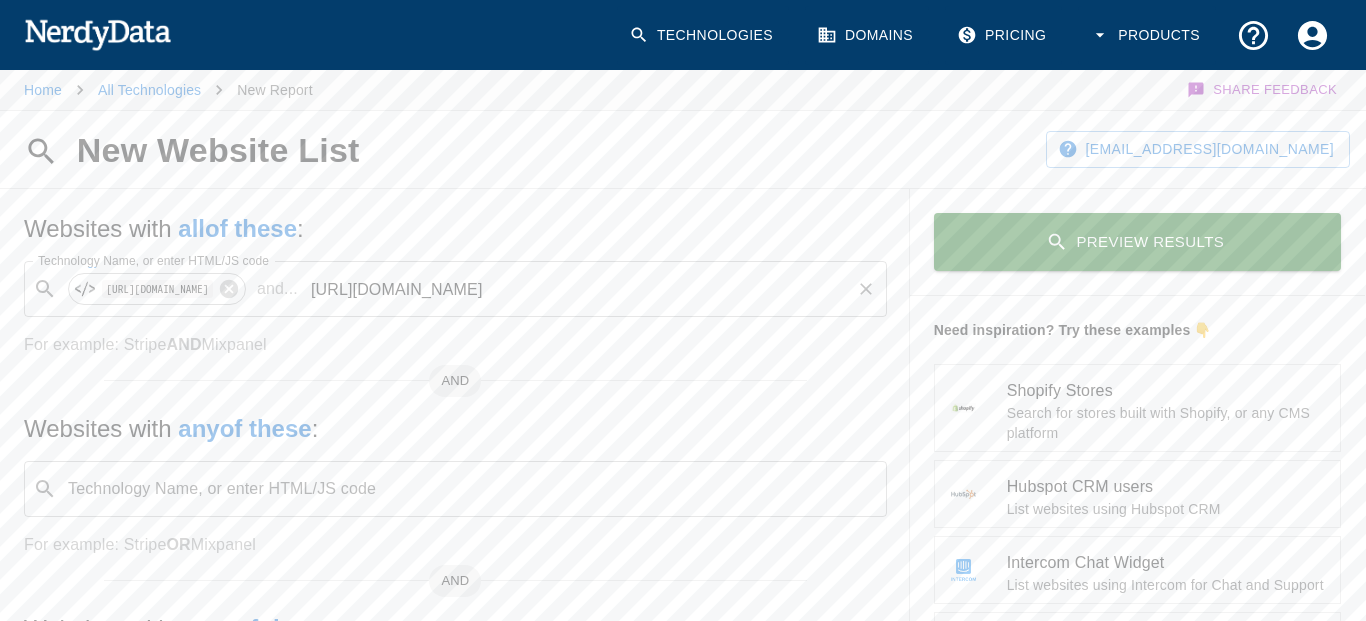 type 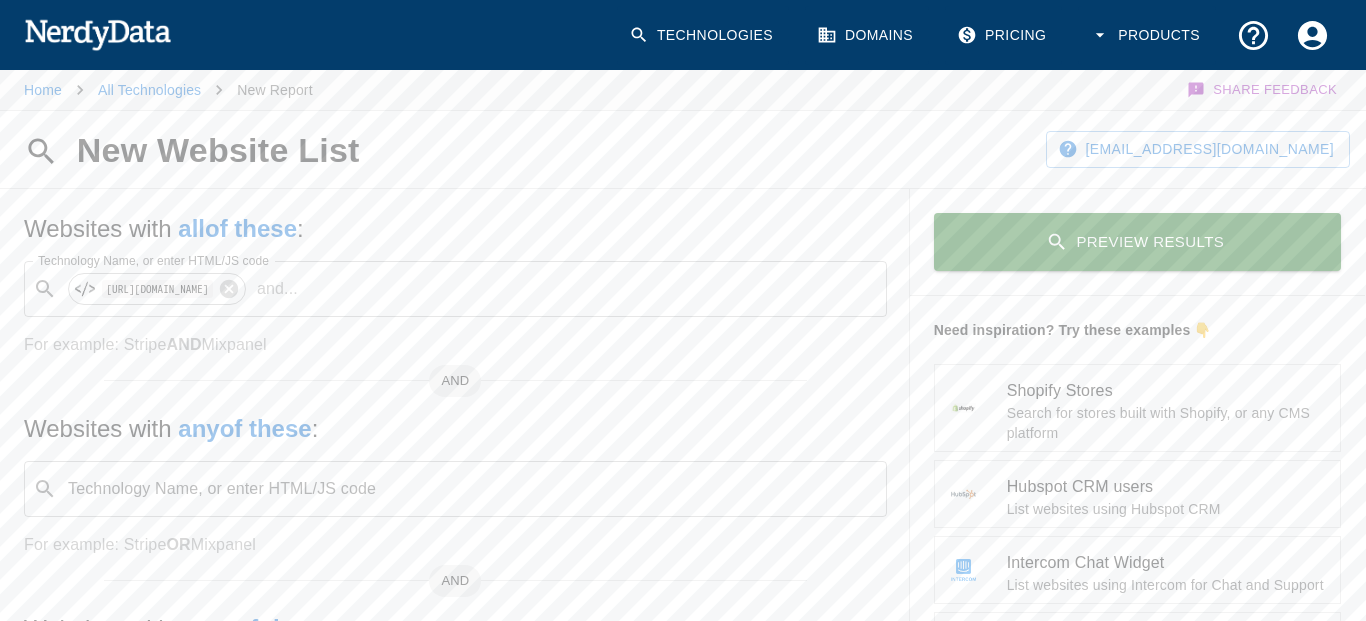 click on "Preview Results" at bounding box center [1137, 242] 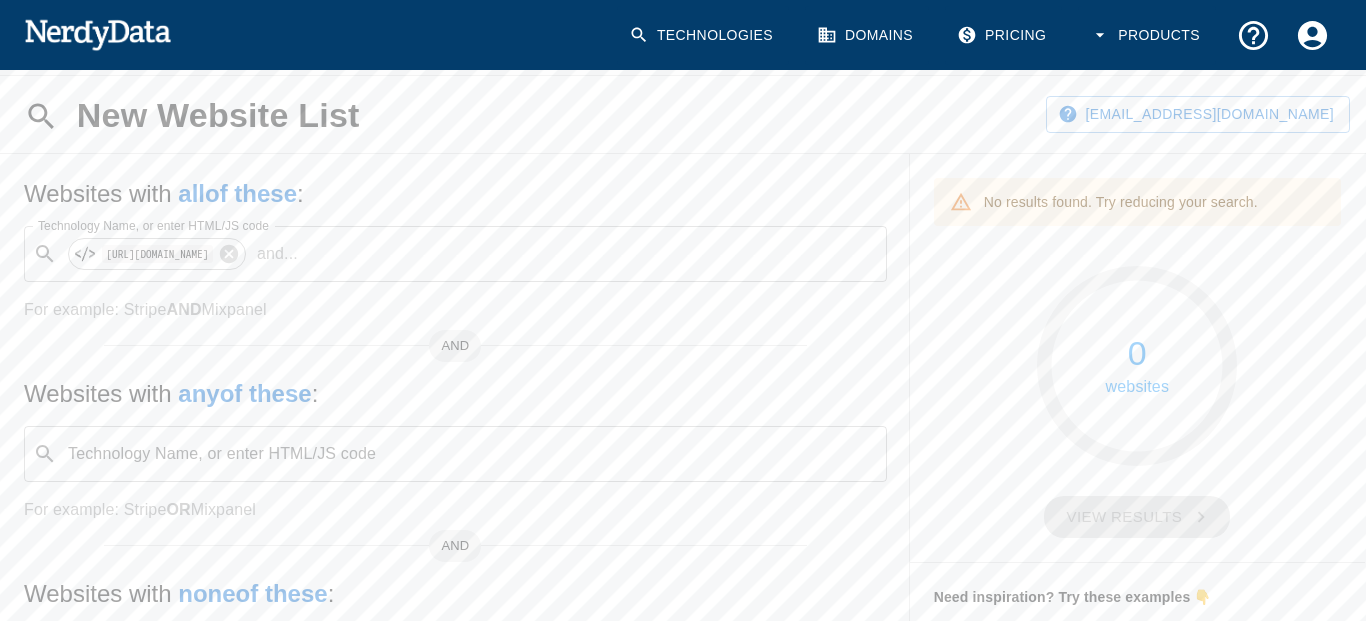scroll, scrollTop: 0, scrollLeft: 0, axis: both 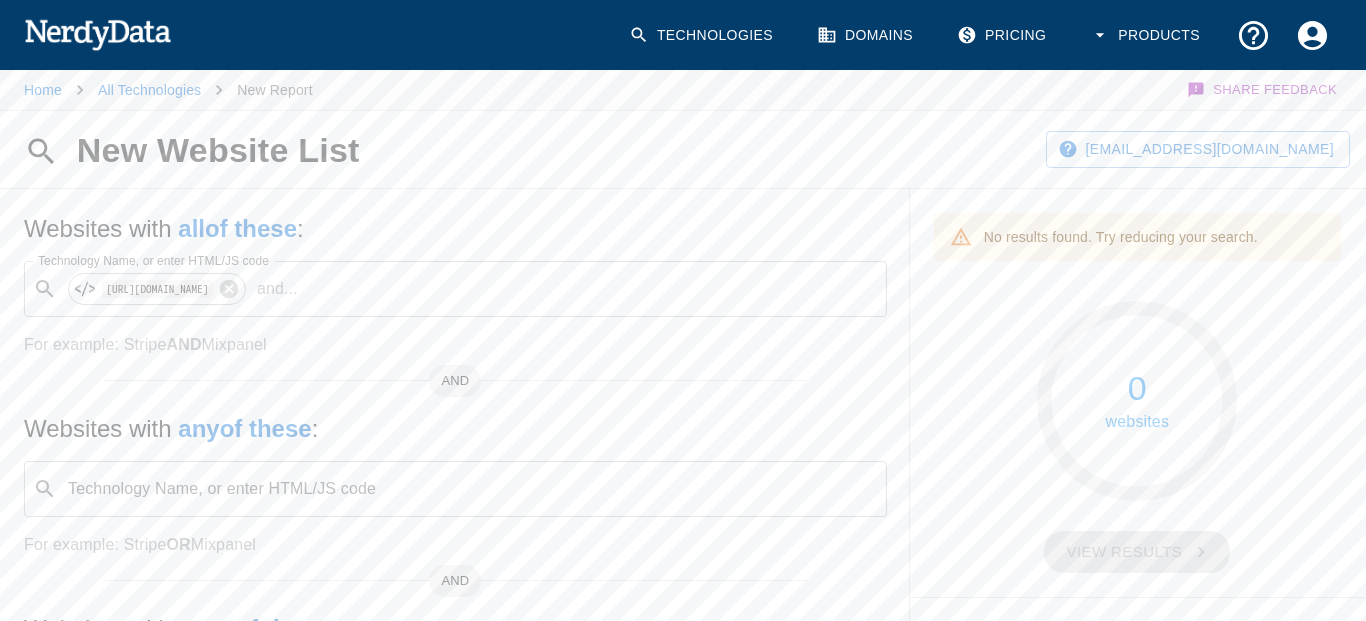 click on "All Technologies" at bounding box center [149, 90] 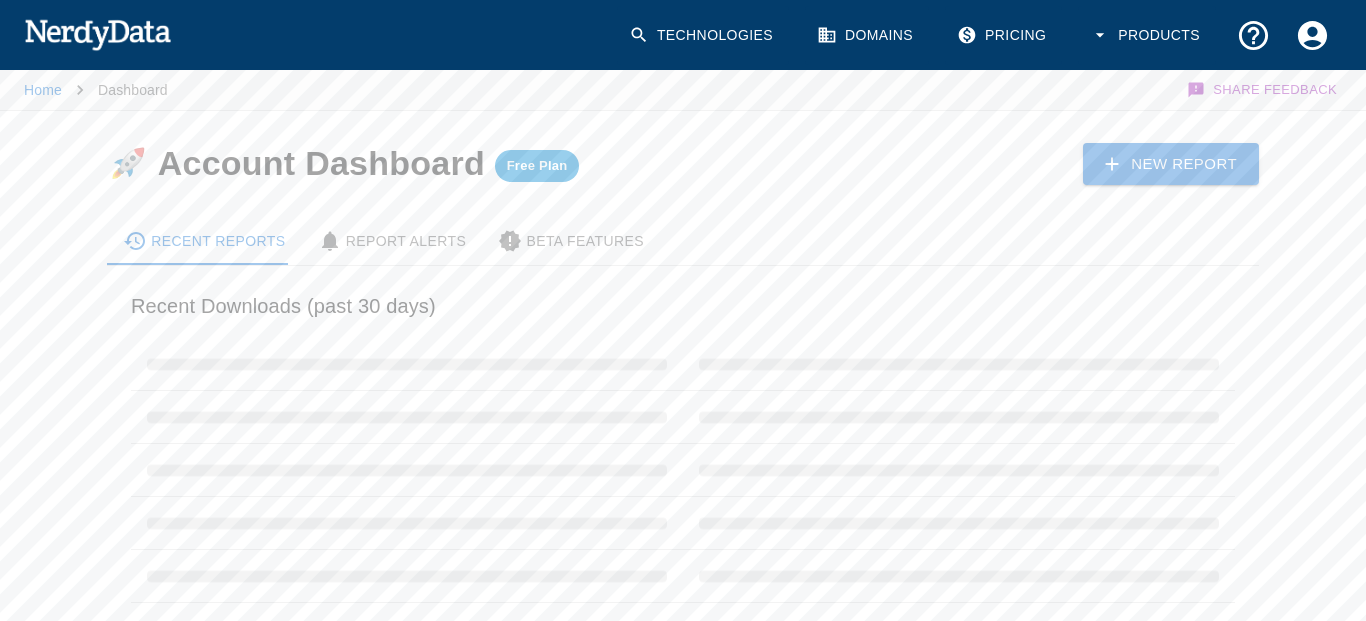 scroll, scrollTop: 6, scrollLeft: 0, axis: vertical 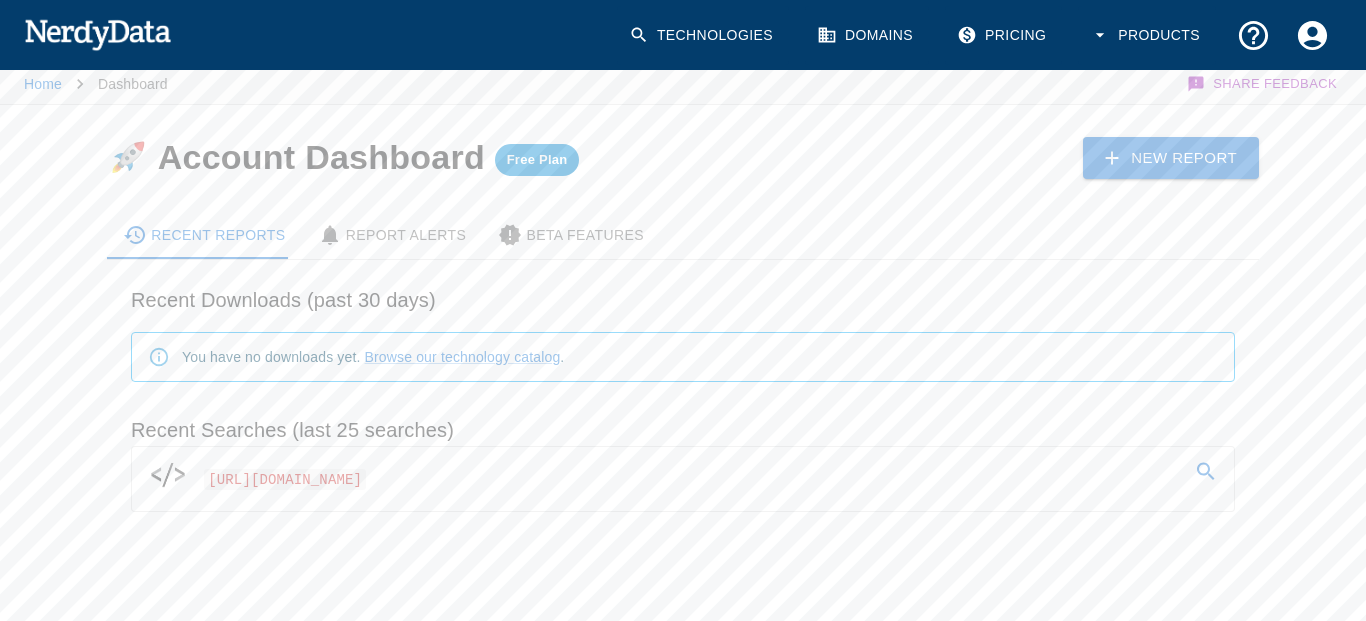 click 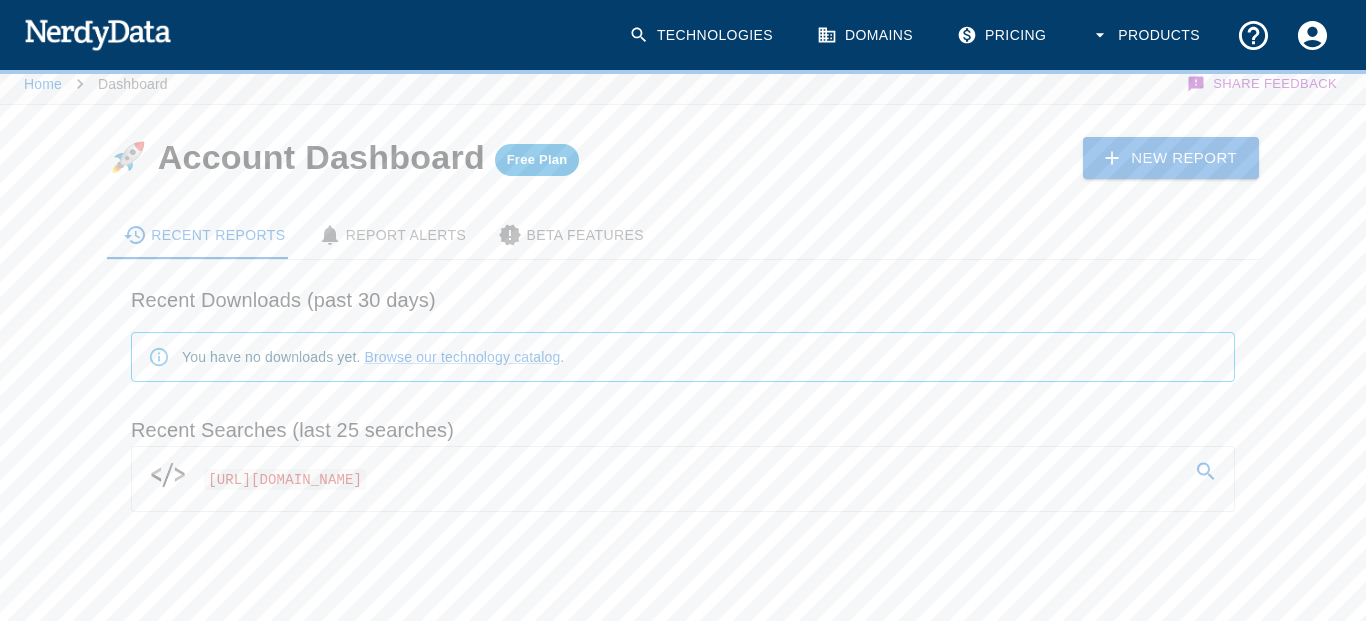 scroll, scrollTop: 0, scrollLeft: 0, axis: both 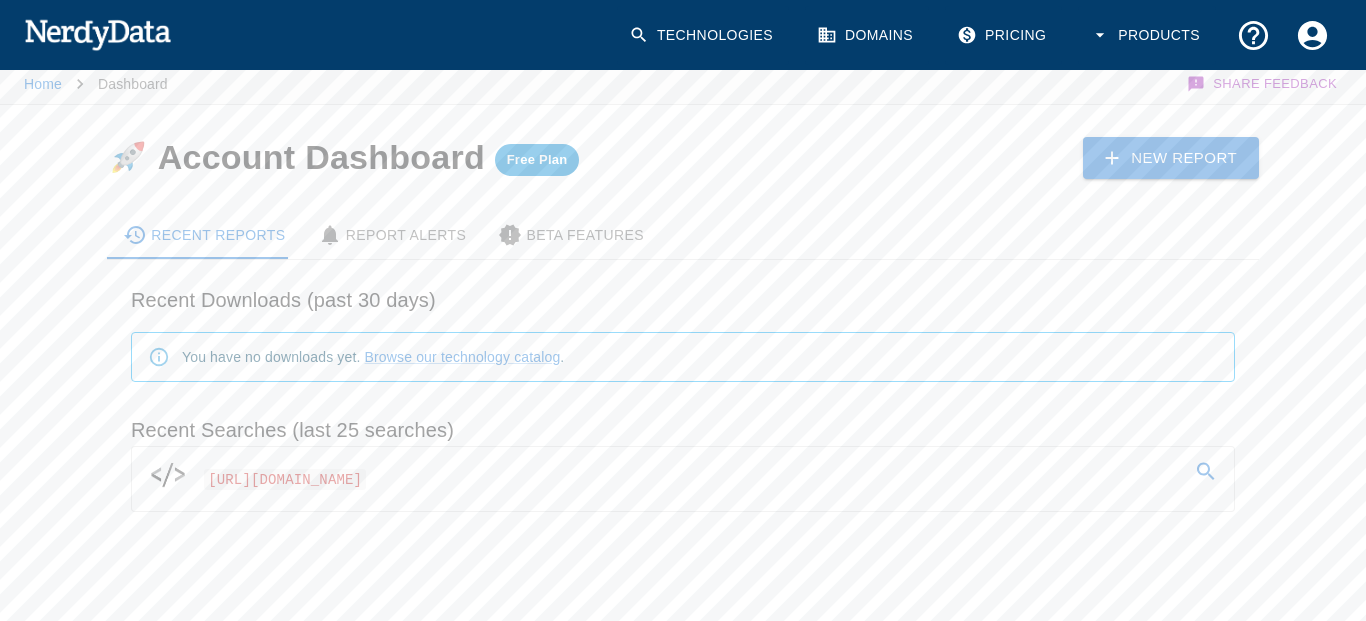 click on "Domains" at bounding box center (867, 35) 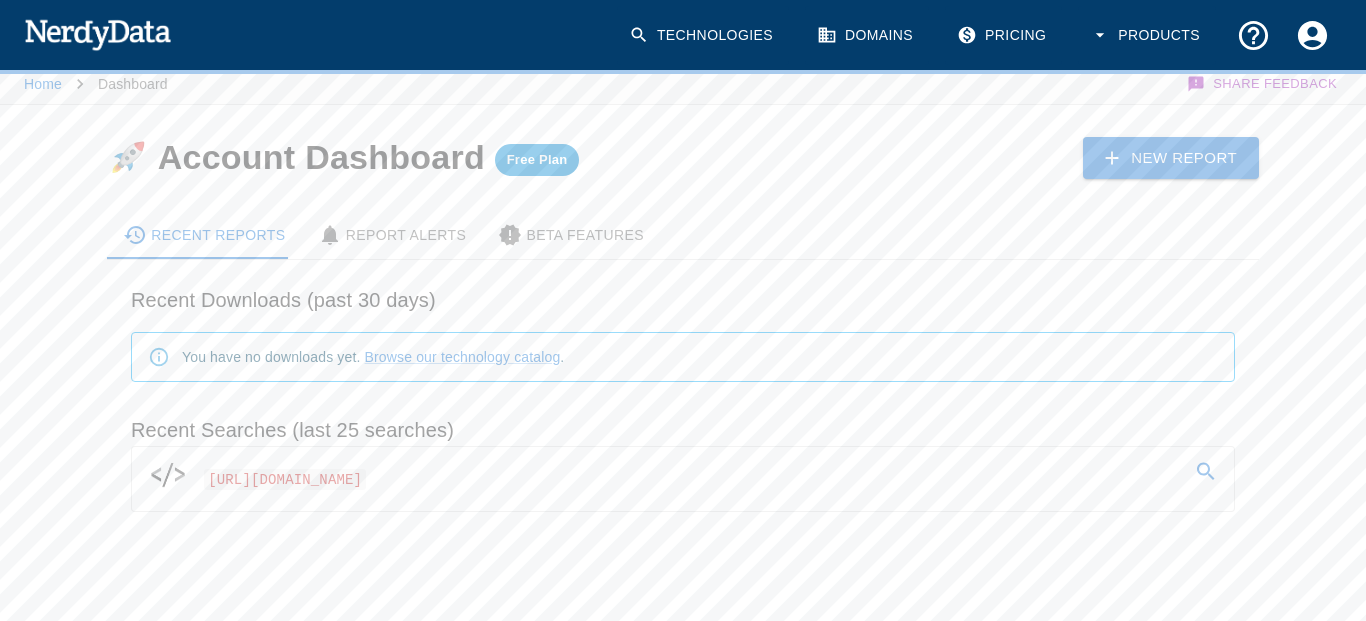scroll, scrollTop: 0, scrollLeft: 0, axis: both 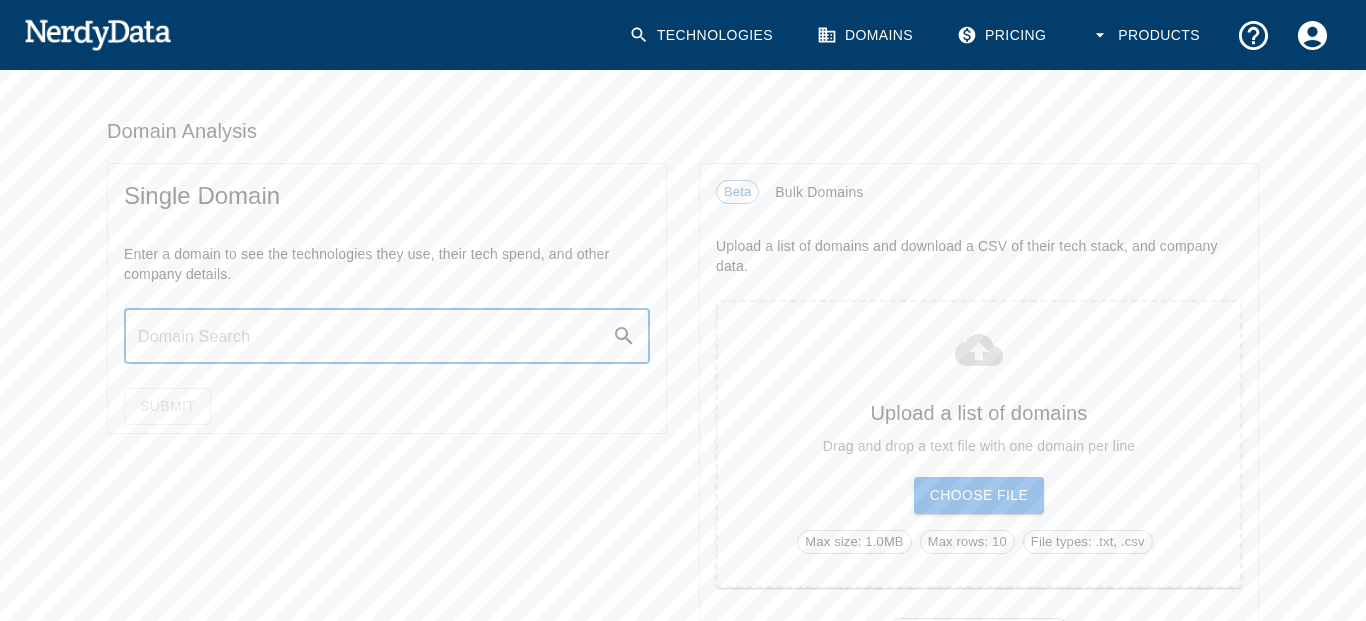 paste on "[URL][DOMAIN_NAME]" 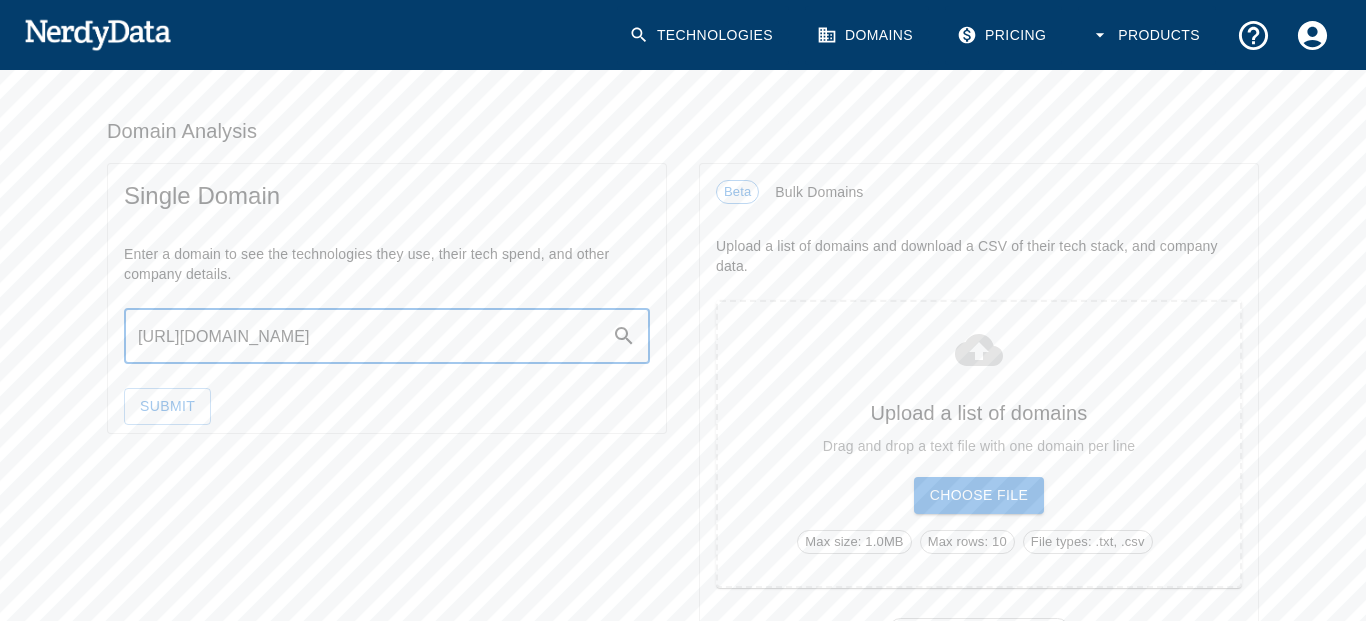 type on "[URL][DOMAIN_NAME]" 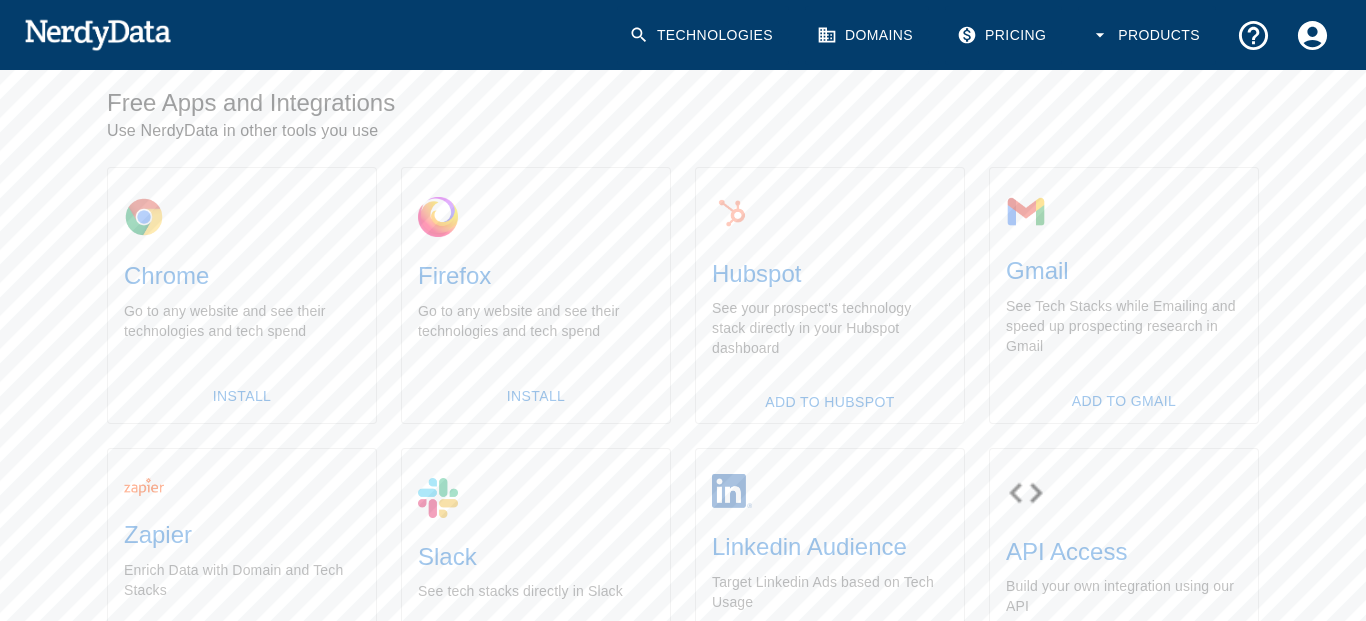 scroll, scrollTop: 0, scrollLeft: 0, axis: both 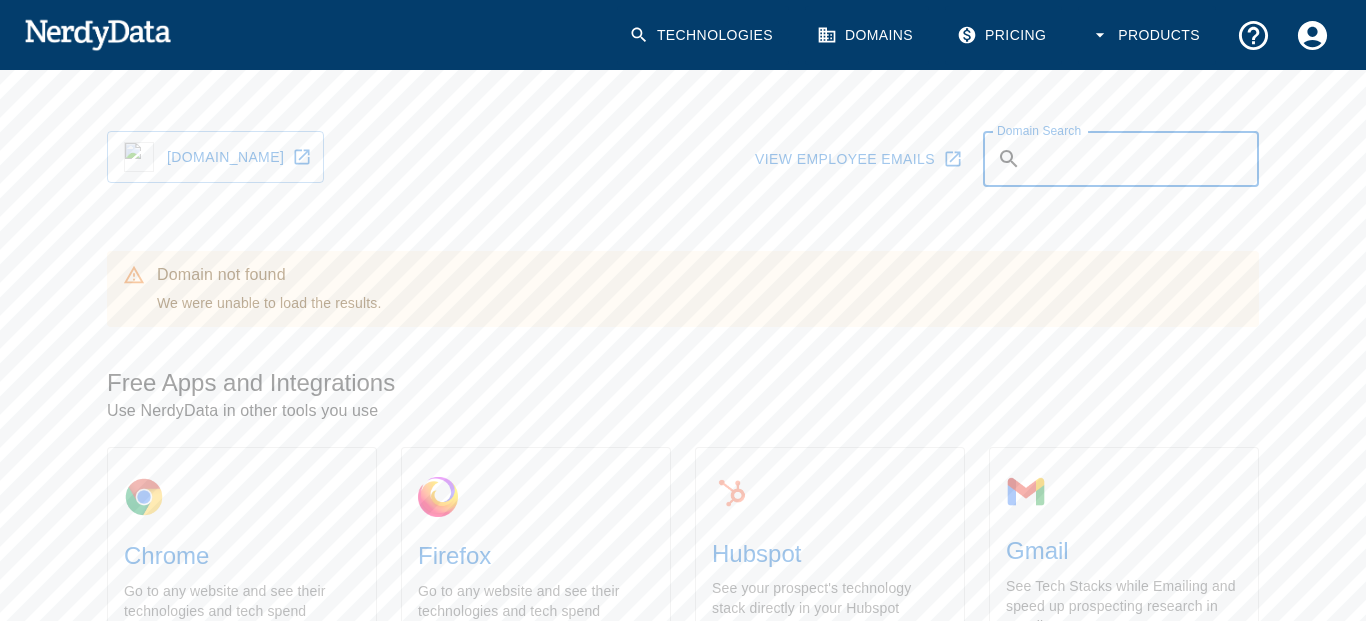 drag, startPoint x: 1043, startPoint y: 159, endPoint x: 1095, endPoint y: 139, distance: 55.713554 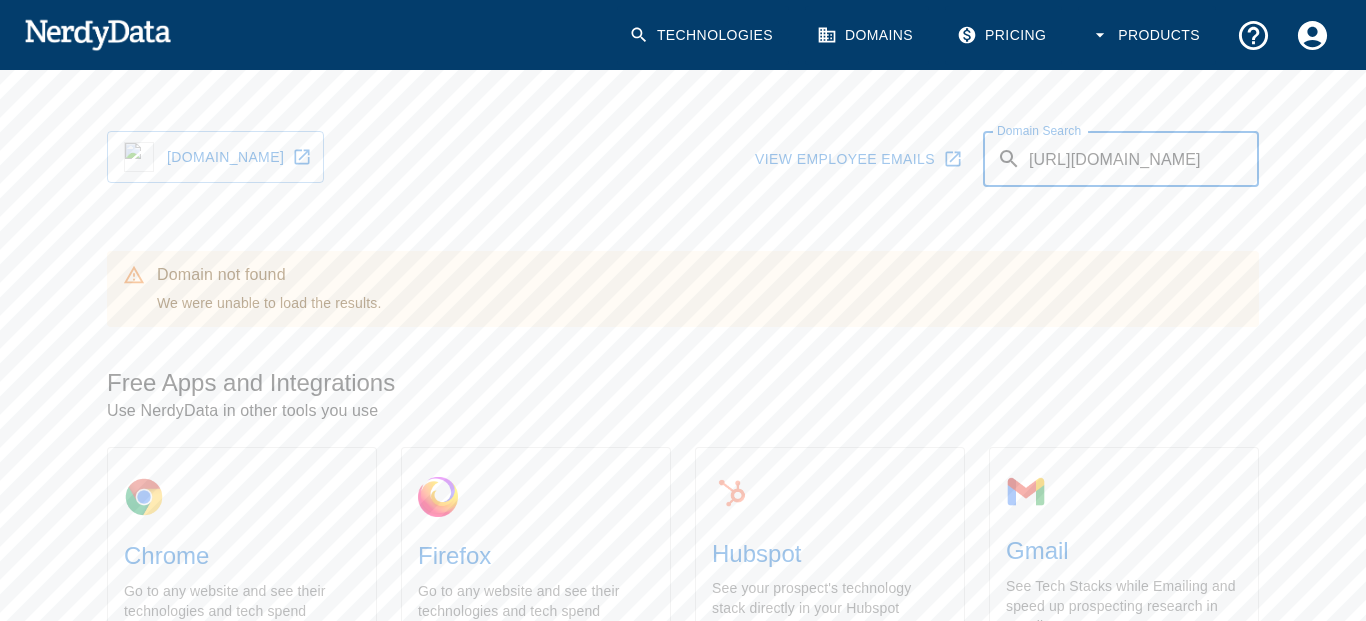 scroll, scrollTop: 0, scrollLeft: 6, axis: horizontal 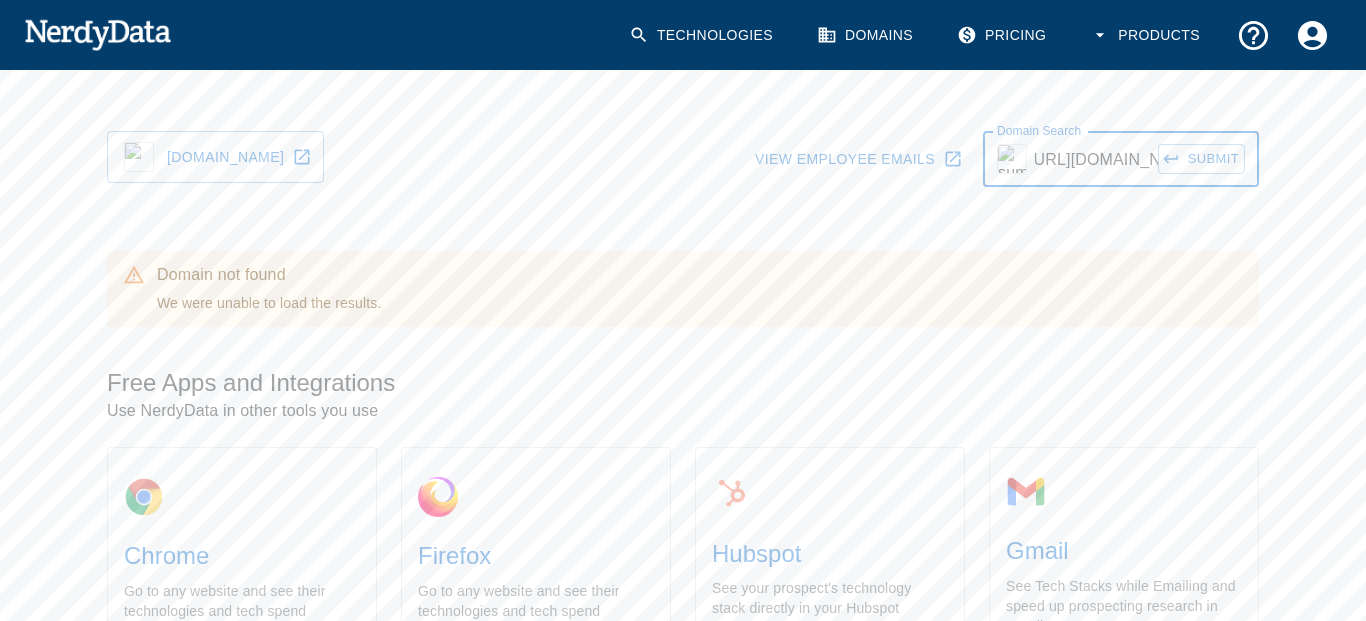 click on "[URL][DOMAIN_NAME]" at bounding box center (1096, 159) 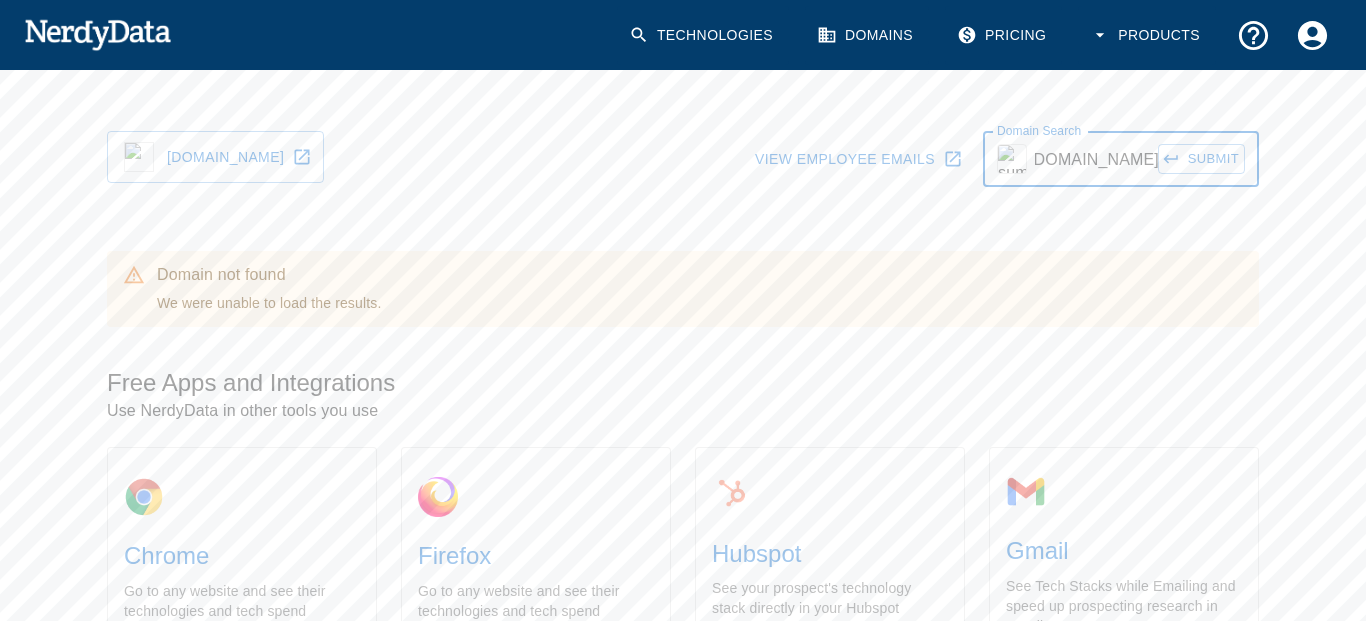 scroll, scrollTop: 0, scrollLeft: 0, axis: both 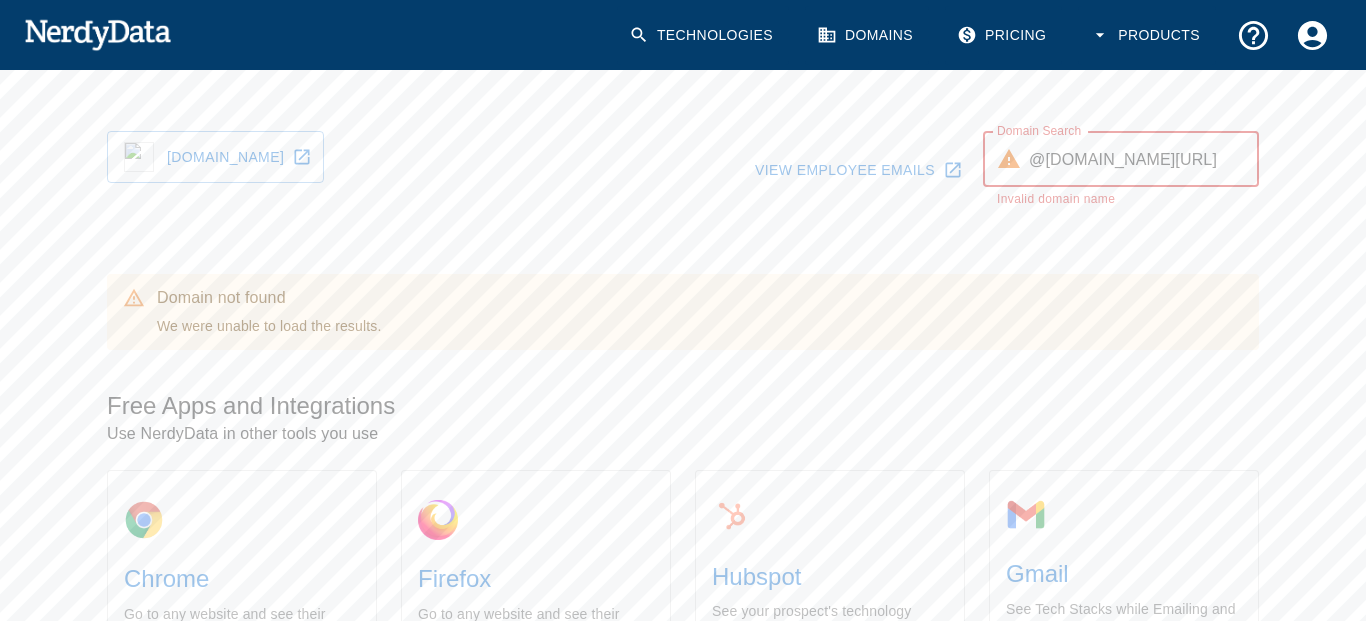 click on "@[DOMAIN_NAME][URL]" at bounding box center (1144, 159) 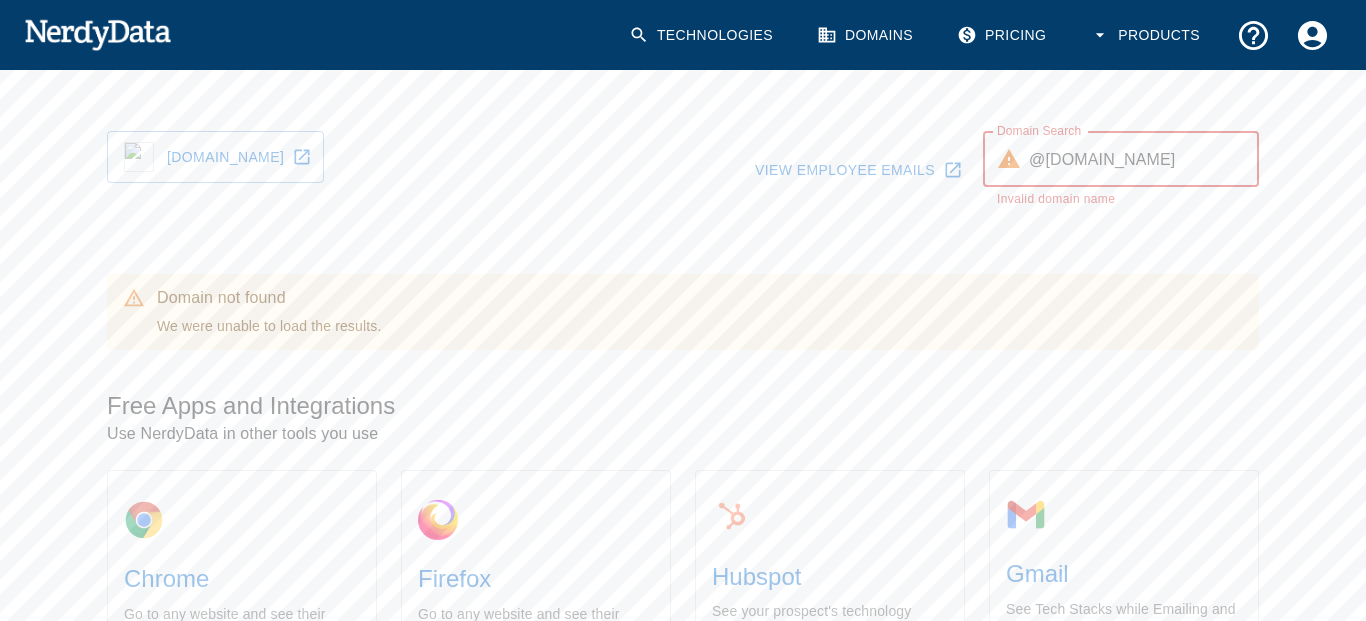 click on "@[DOMAIN_NAME]" at bounding box center (1144, 159) 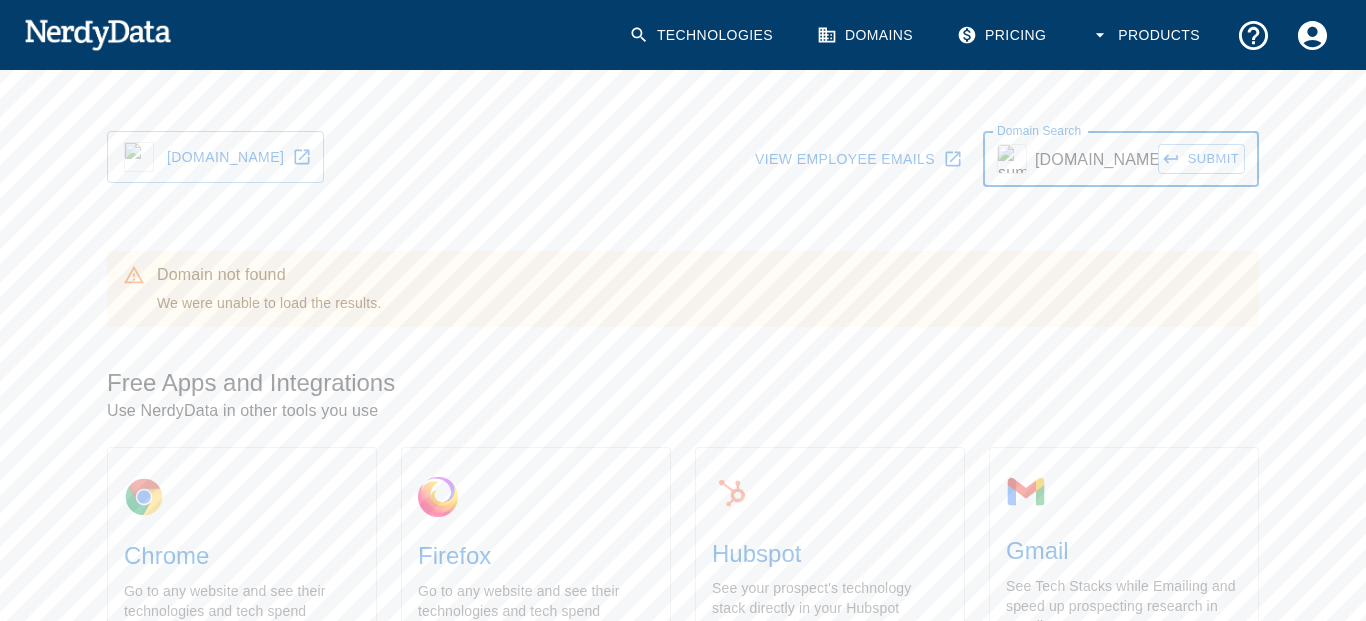 type on "[DOMAIN_NAME]" 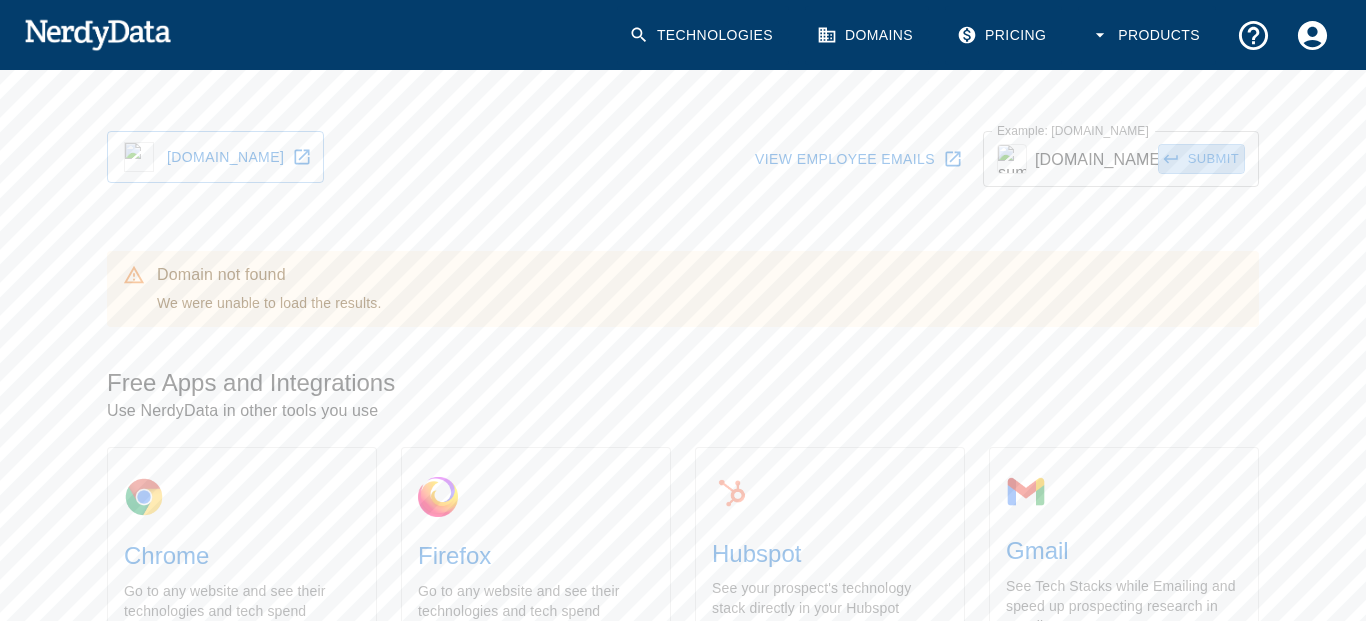 click on "Submit" at bounding box center (1201, 159) 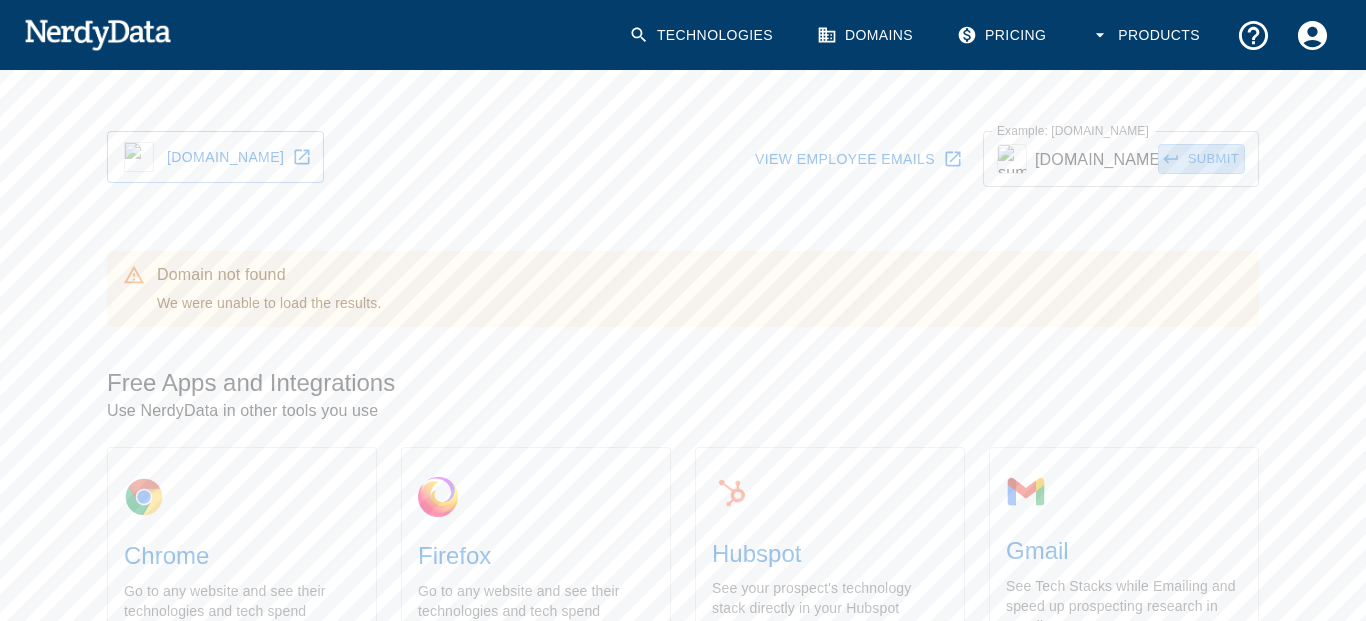 click on "Submit" at bounding box center [1201, 159] 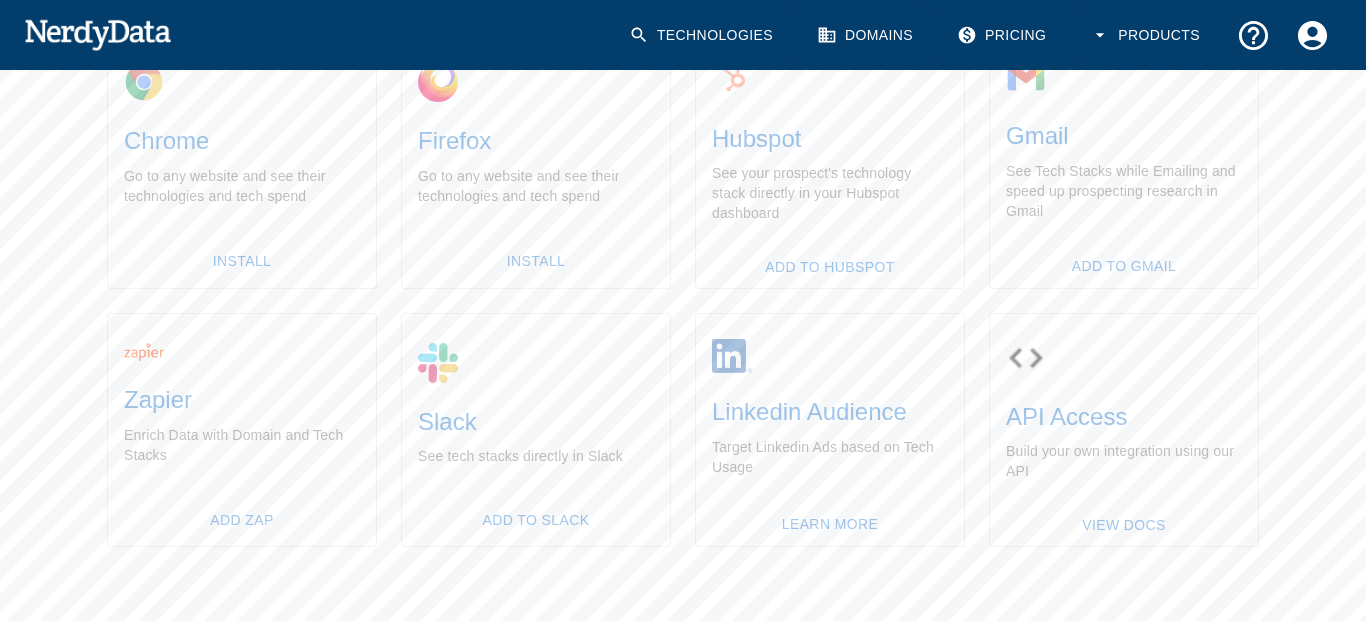 scroll, scrollTop: 414, scrollLeft: 0, axis: vertical 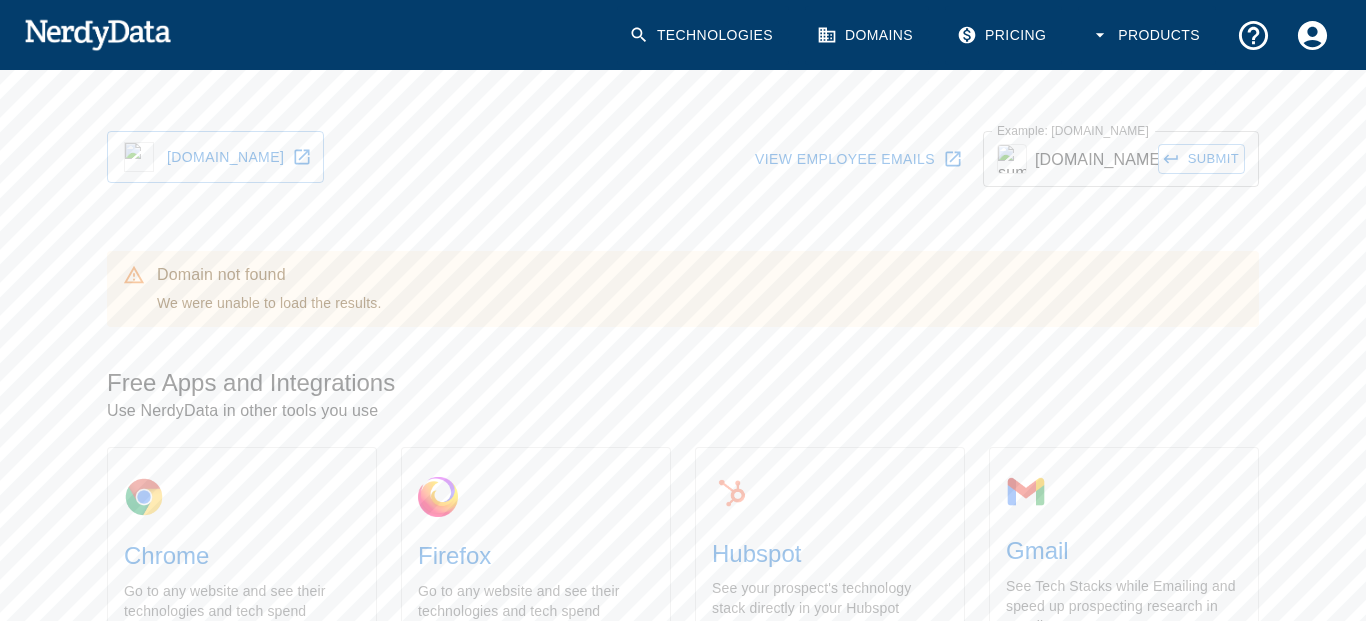click on "Submit" at bounding box center [1201, 159] 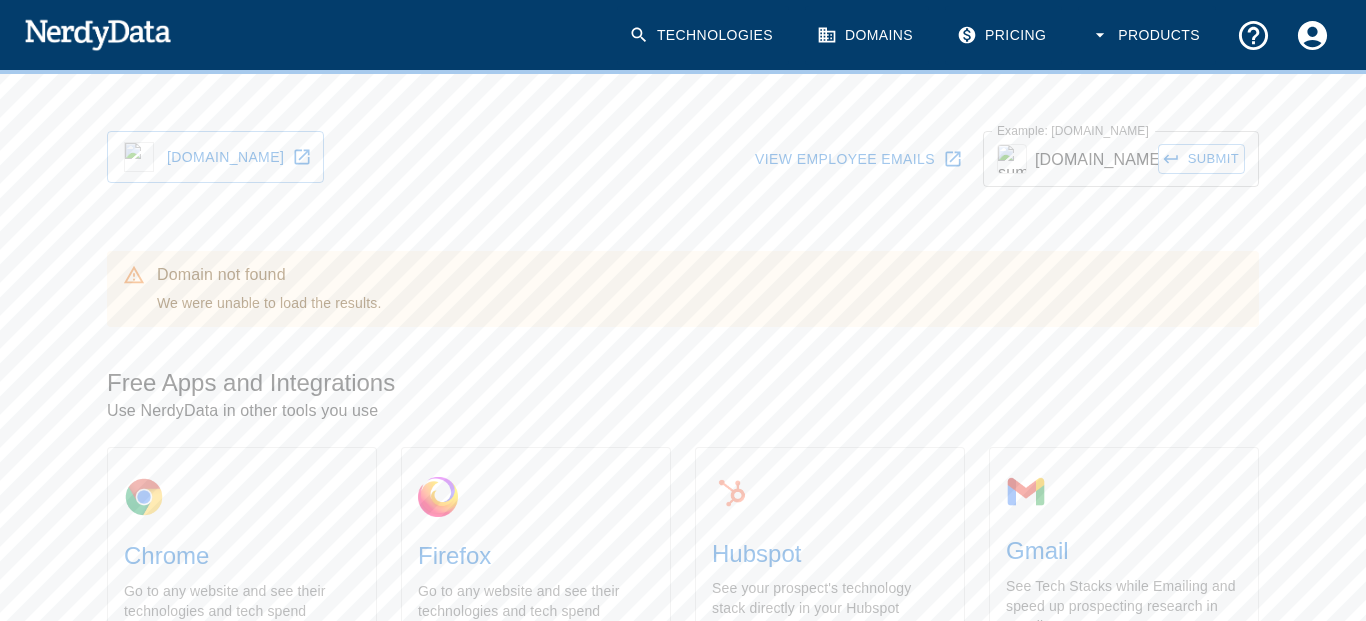 scroll, scrollTop: 6, scrollLeft: 0, axis: vertical 